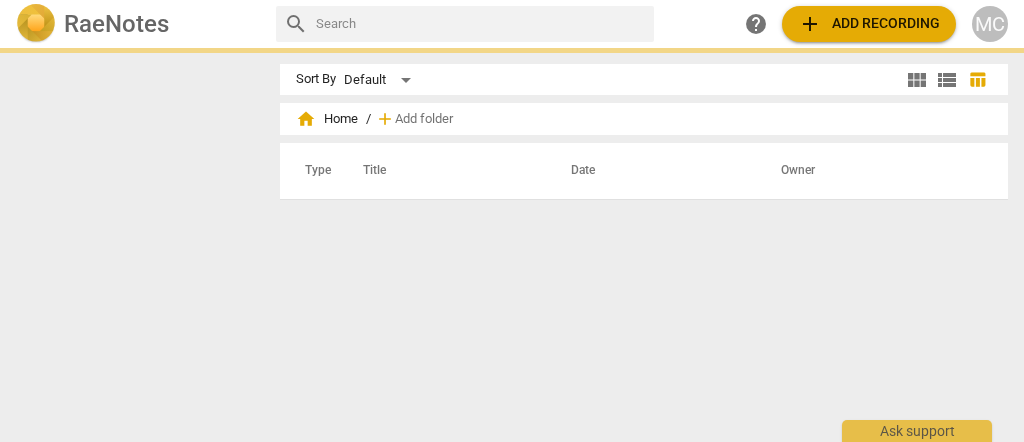 scroll, scrollTop: 0, scrollLeft: 0, axis: both 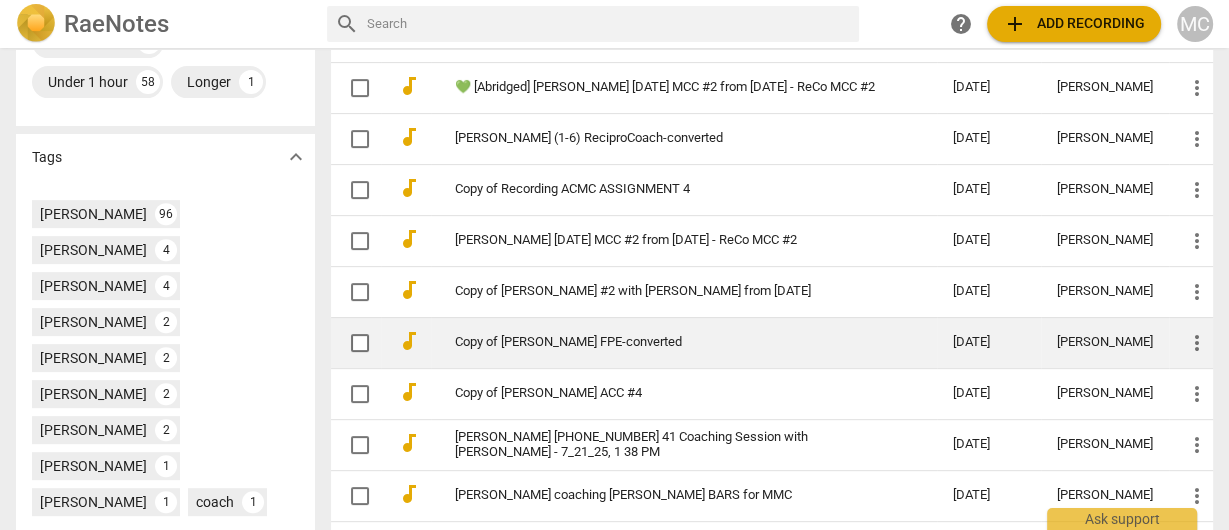 click on "Copy of [PERSON_NAME] FPE-converted" at bounding box center [668, 342] 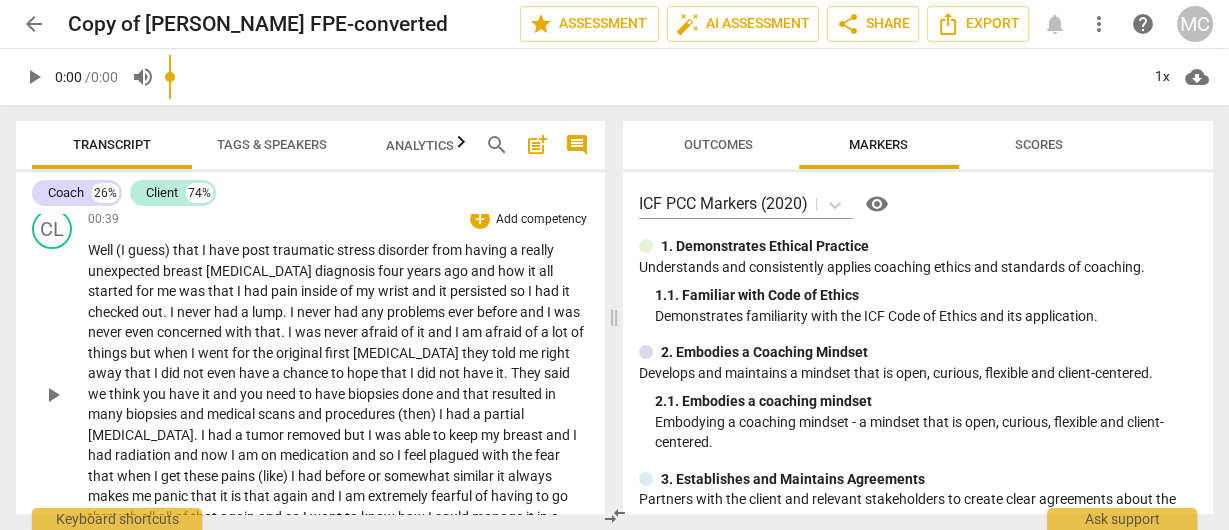 scroll, scrollTop: 480, scrollLeft: 0, axis: vertical 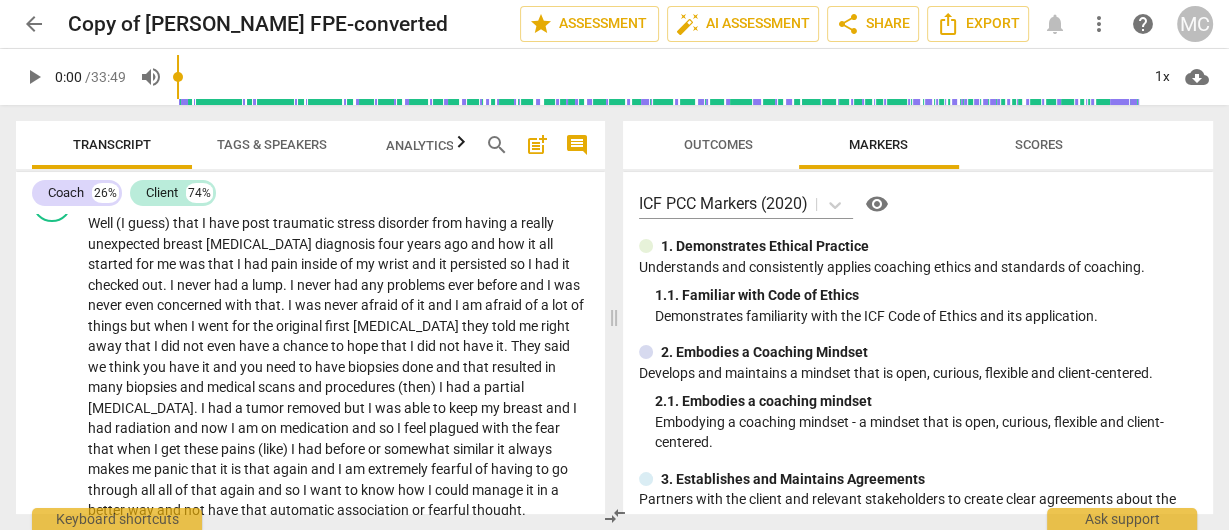 click on "arrow_back" at bounding box center [34, 24] 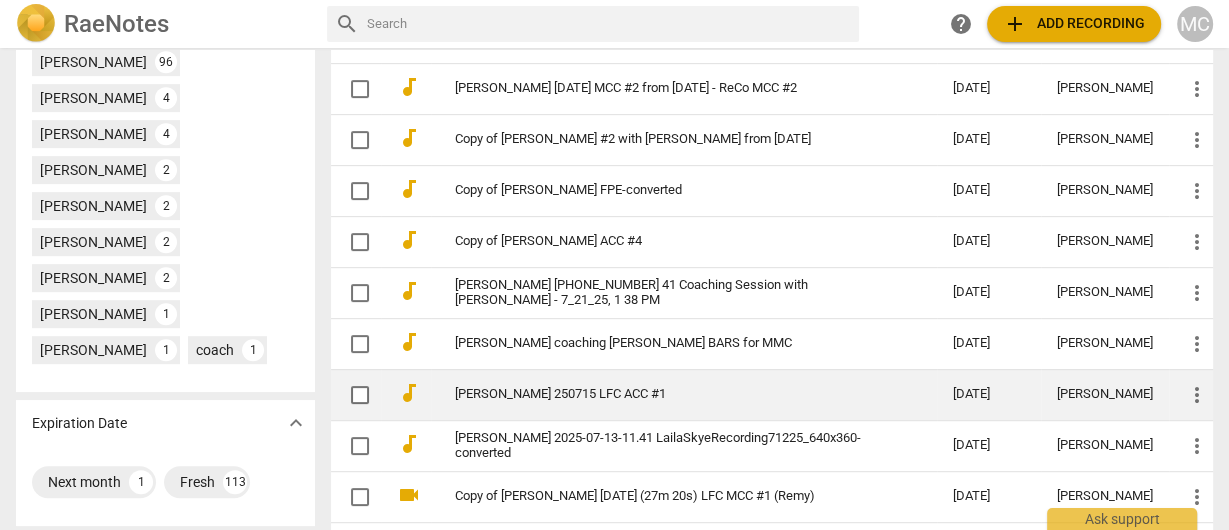scroll, scrollTop: 800, scrollLeft: 0, axis: vertical 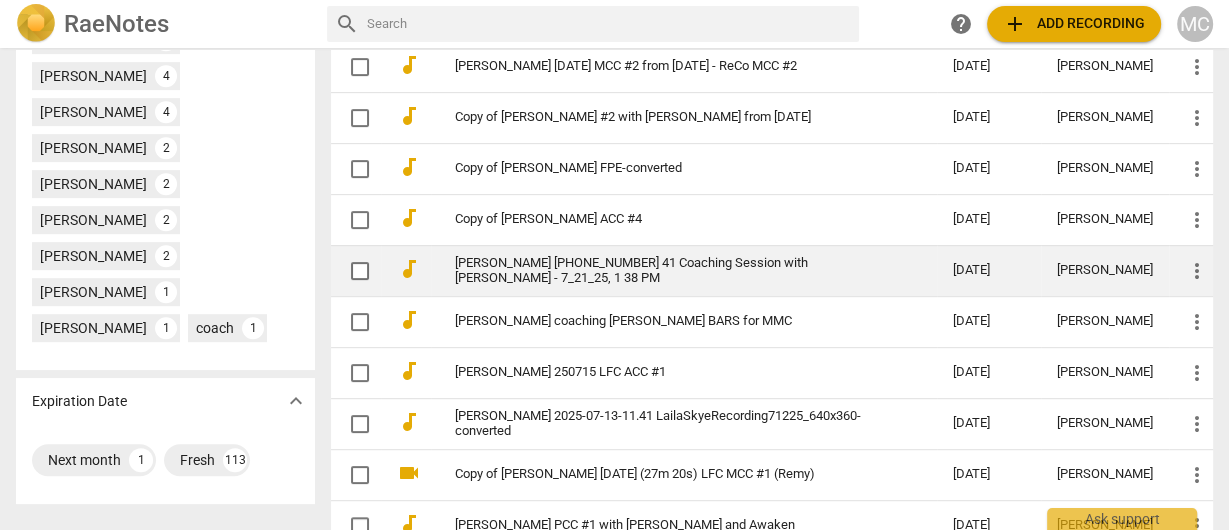 click on "[PERSON_NAME] [PHONE_NUMBER] 41 Coaching Session with [PERSON_NAME] - 7_21_25, 1 38 PM" at bounding box center [668, 271] 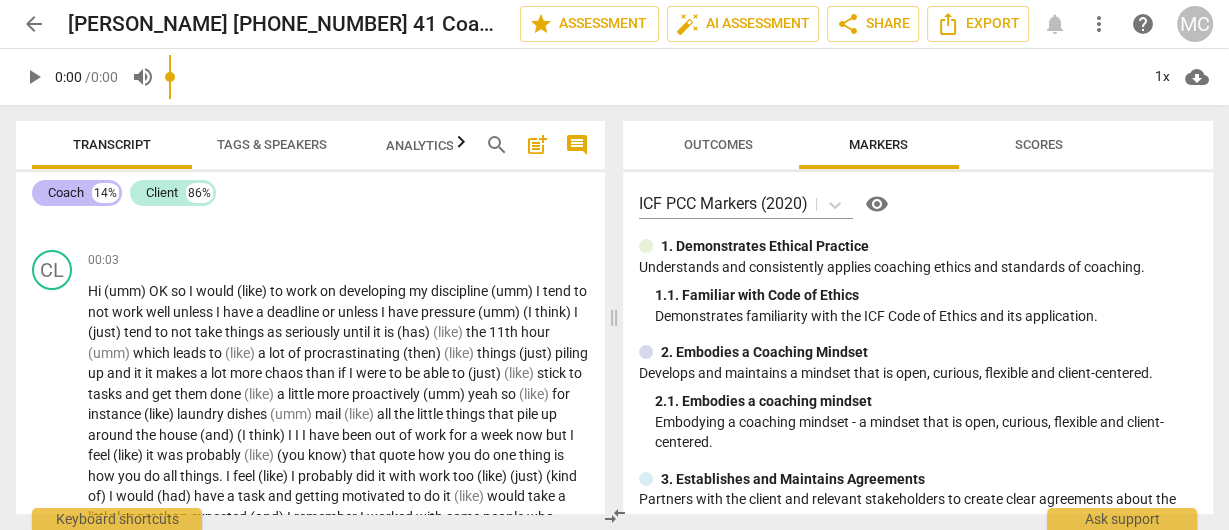 scroll, scrollTop: 0, scrollLeft: 0, axis: both 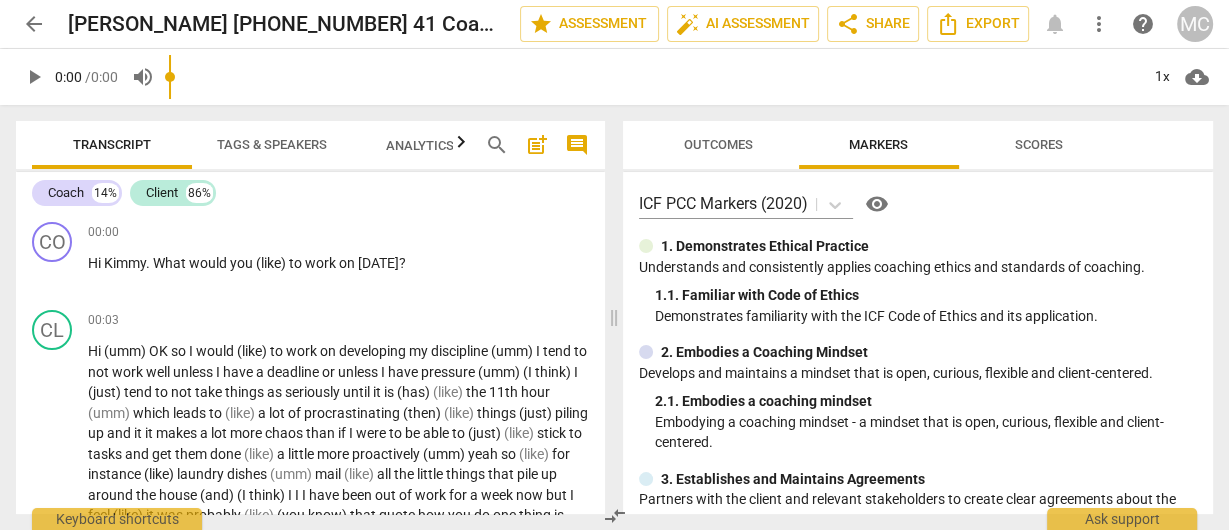 click on "arrow_back" at bounding box center (34, 24) 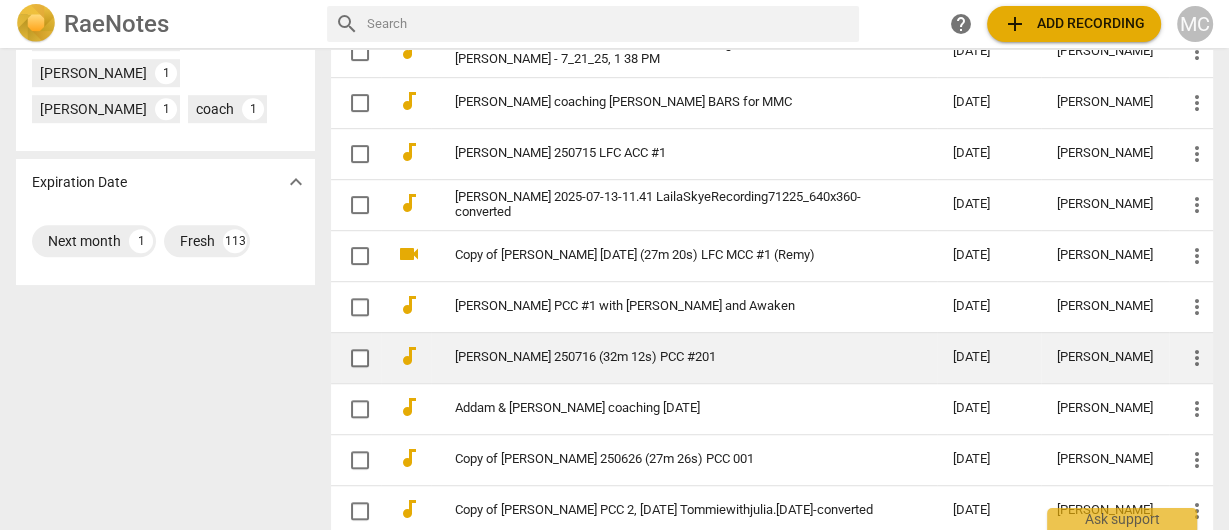 scroll, scrollTop: 1040, scrollLeft: 0, axis: vertical 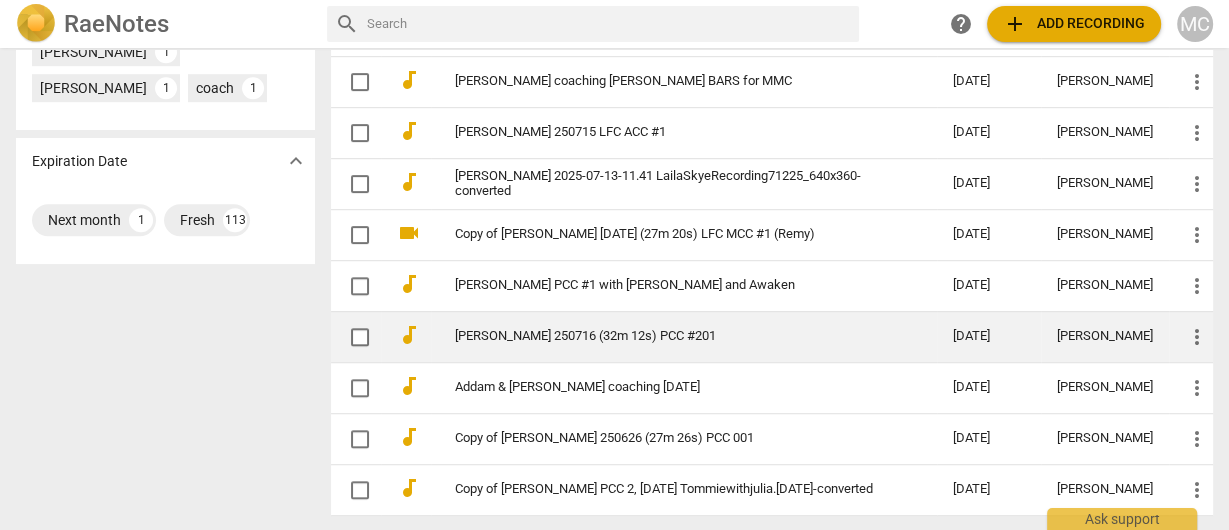 click on "[PERSON_NAME] 250716 (32m 12s) PCC #201" at bounding box center [684, 336] 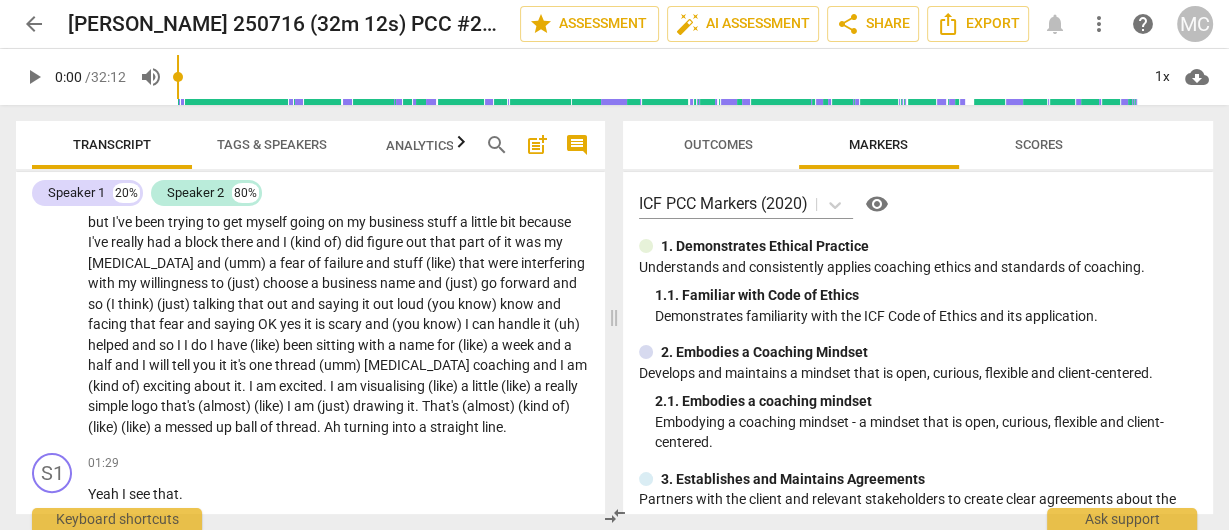 scroll, scrollTop: 480, scrollLeft: 0, axis: vertical 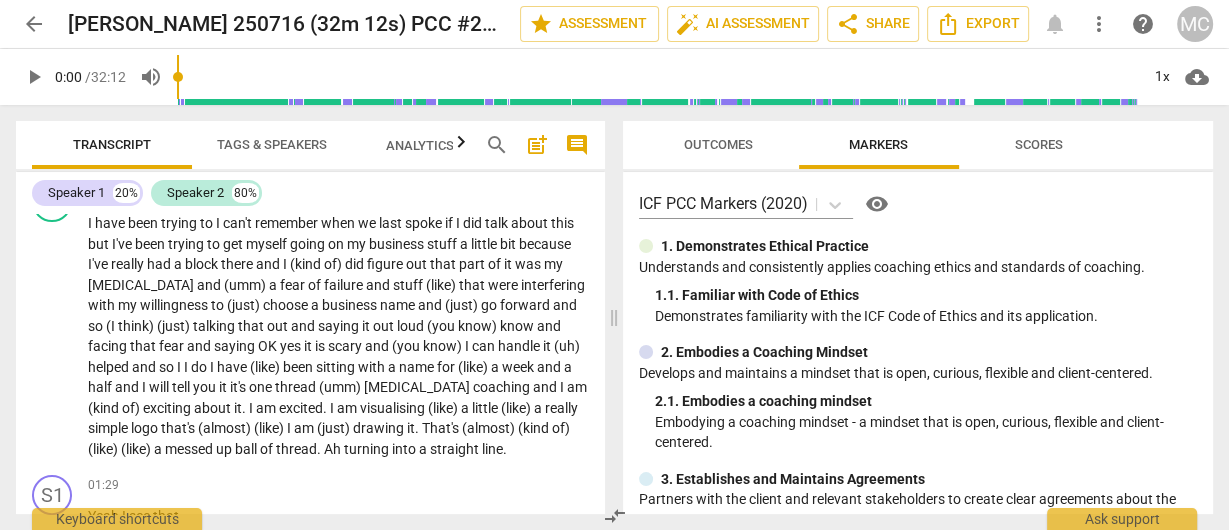 click on "arrow_back" at bounding box center [34, 24] 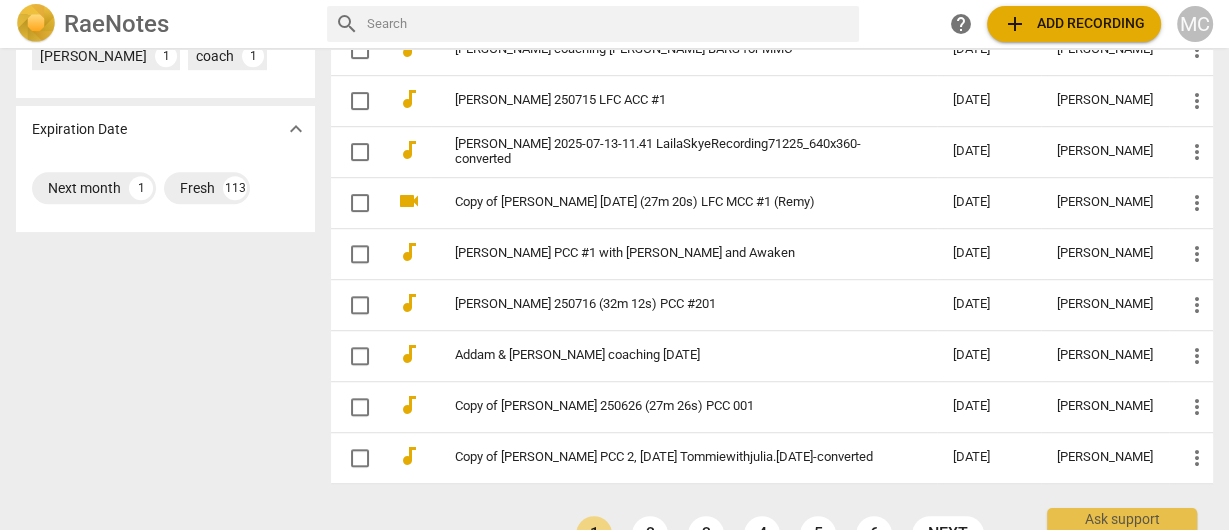 scroll, scrollTop: 1111, scrollLeft: 0, axis: vertical 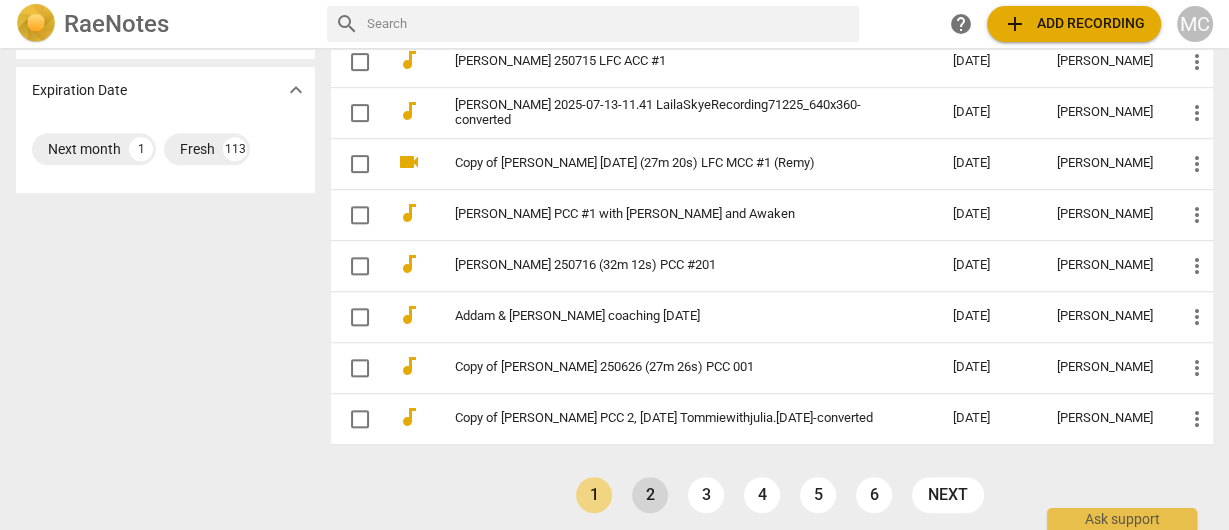 click on "2" at bounding box center [650, 495] 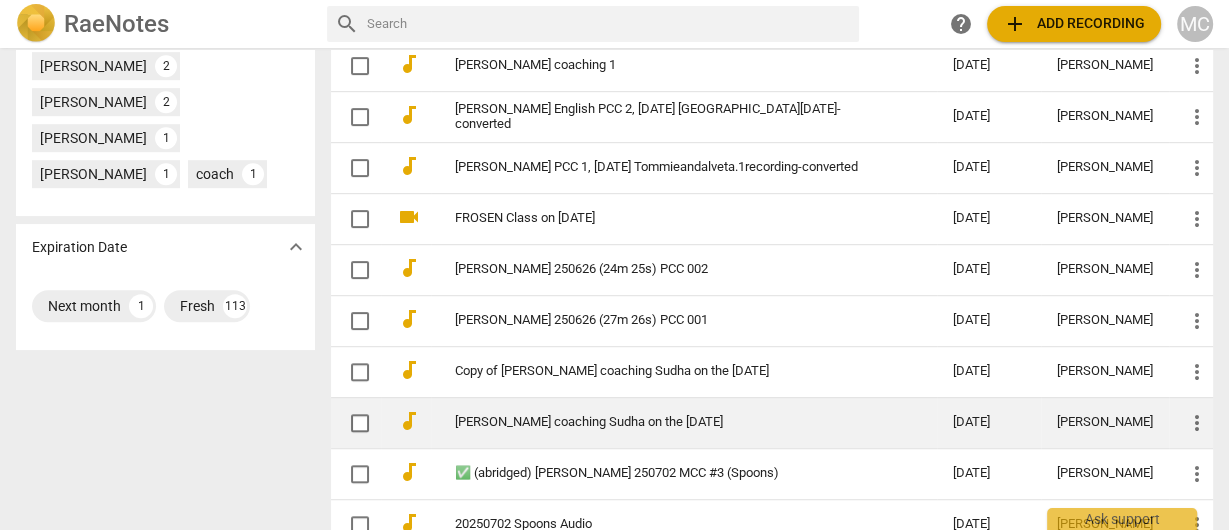 scroll, scrollTop: 1111, scrollLeft: 0, axis: vertical 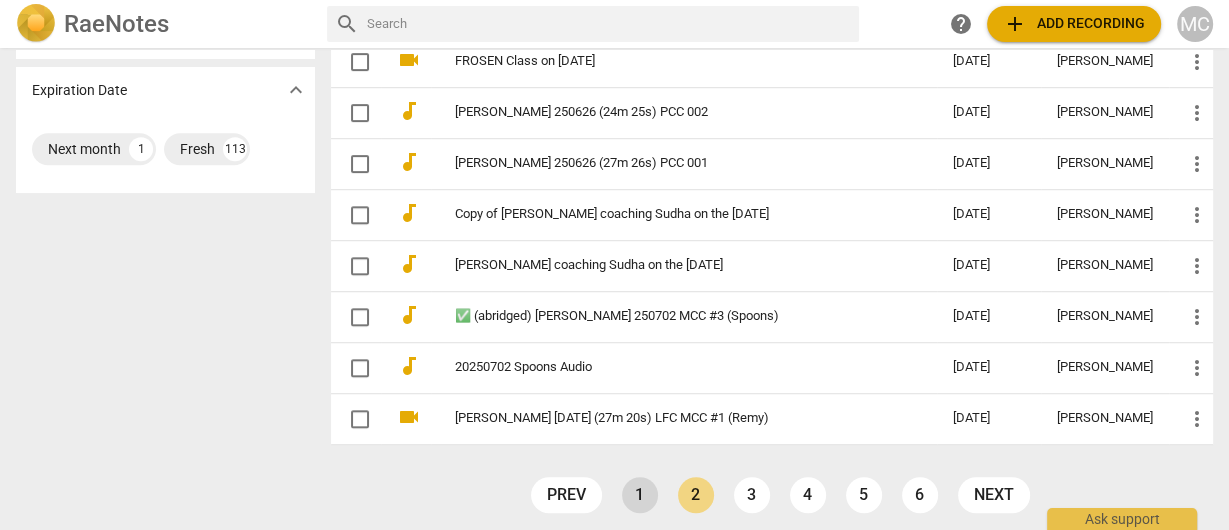 click on "1" at bounding box center [640, 495] 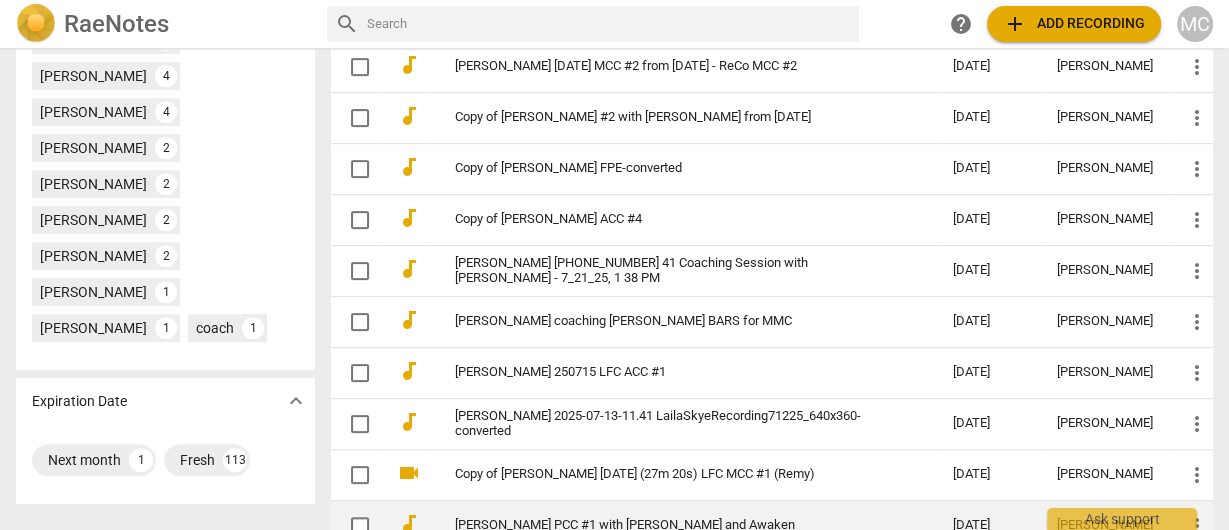 scroll, scrollTop: 1111, scrollLeft: 0, axis: vertical 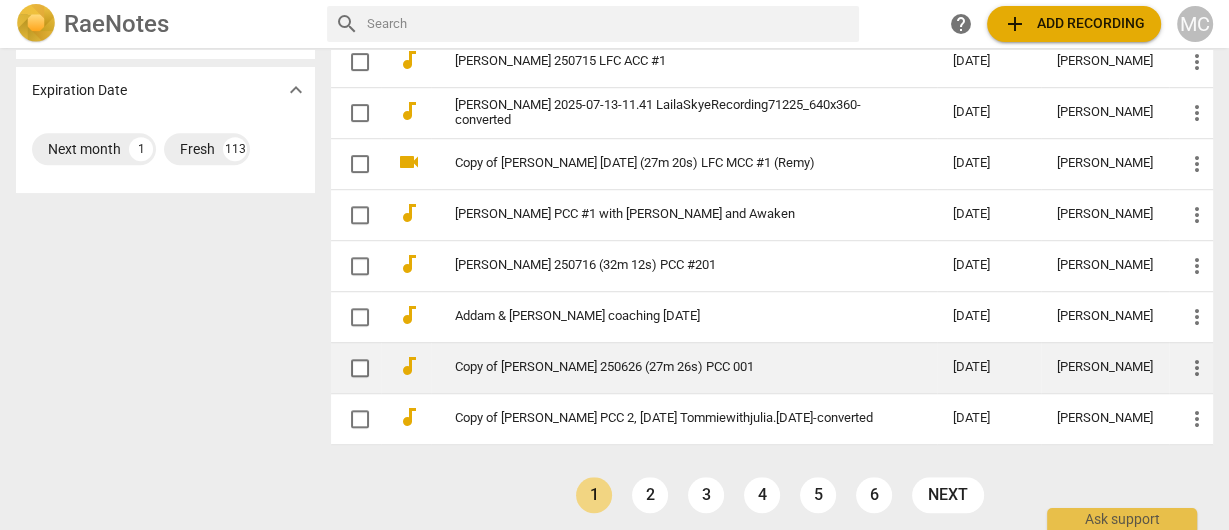 click on "Copy of [PERSON_NAME] 250626 (27m 26s) PCC 001" at bounding box center [684, 367] 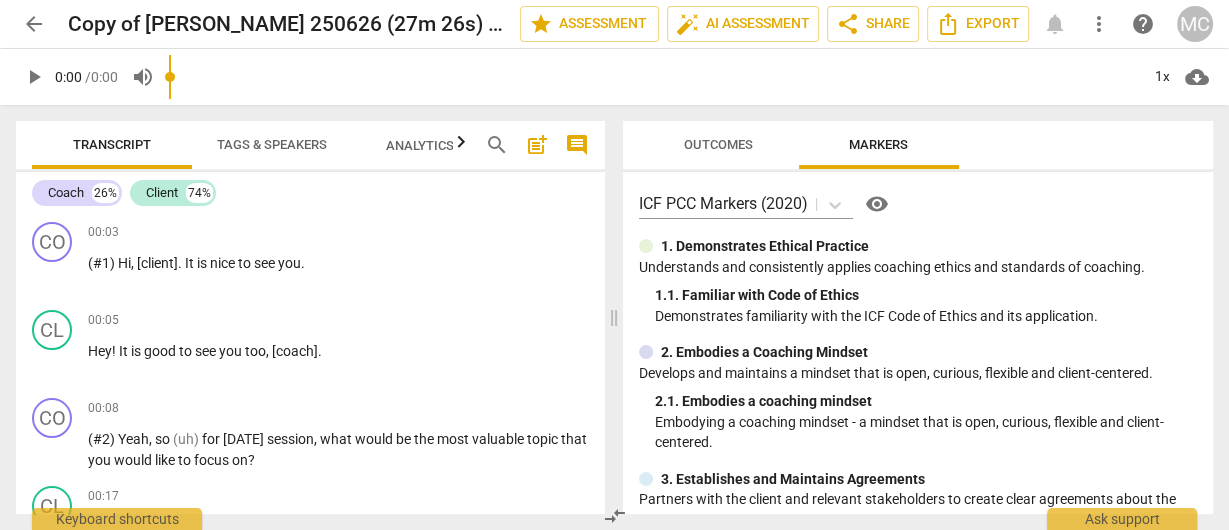 scroll, scrollTop: 240, scrollLeft: 0, axis: vertical 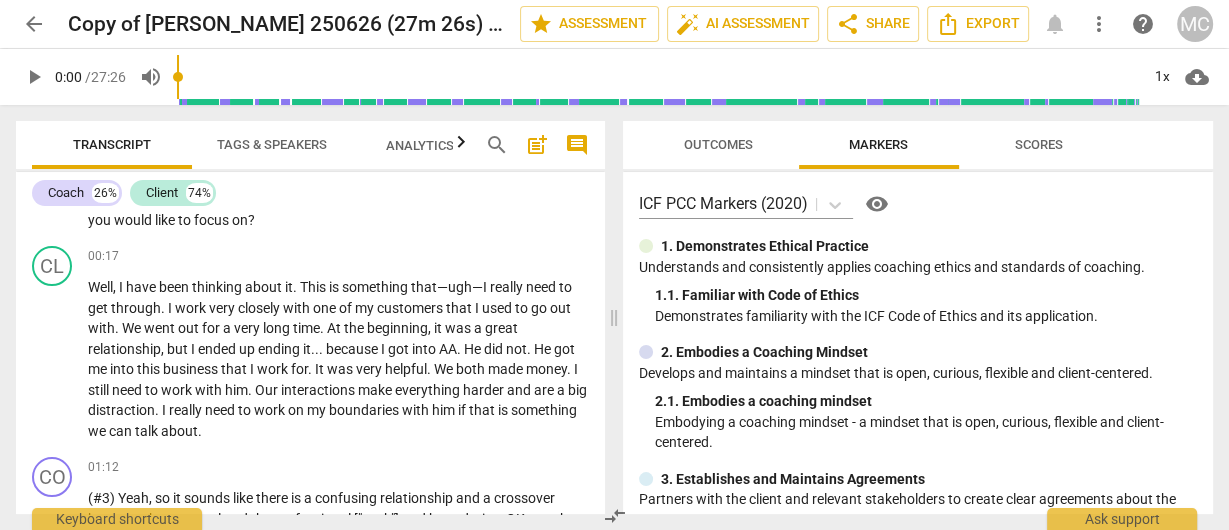 click on "arrow_back" at bounding box center [34, 24] 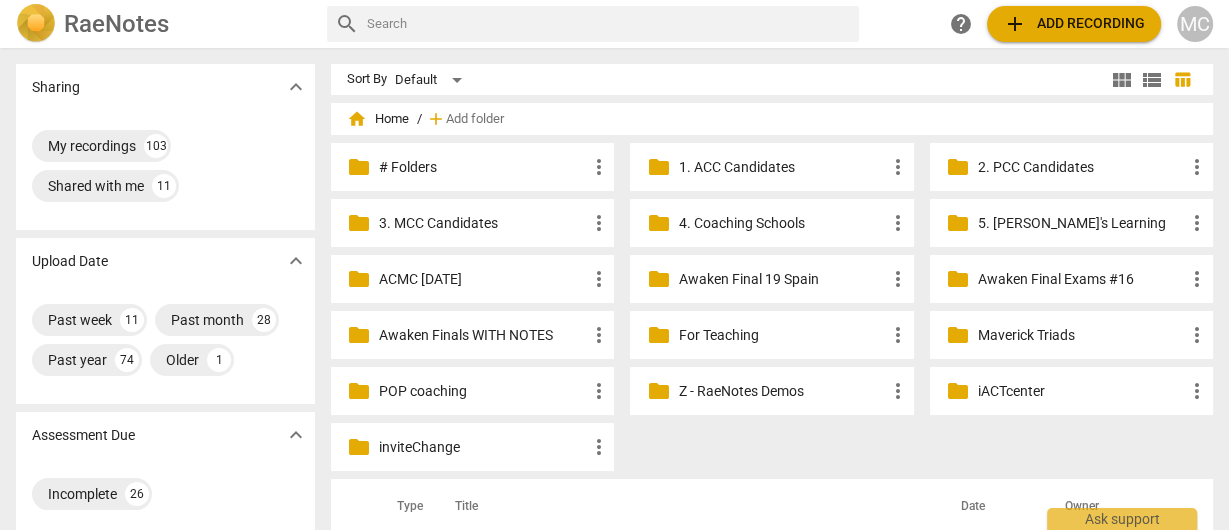 click at bounding box center (609, 24) 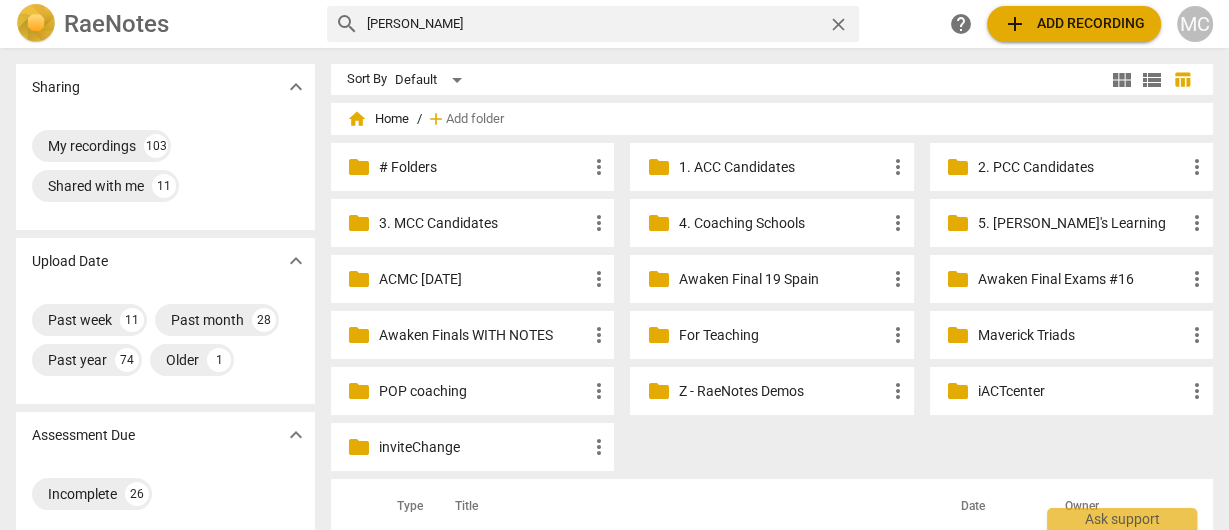 type on "[PERSON_NAME]" 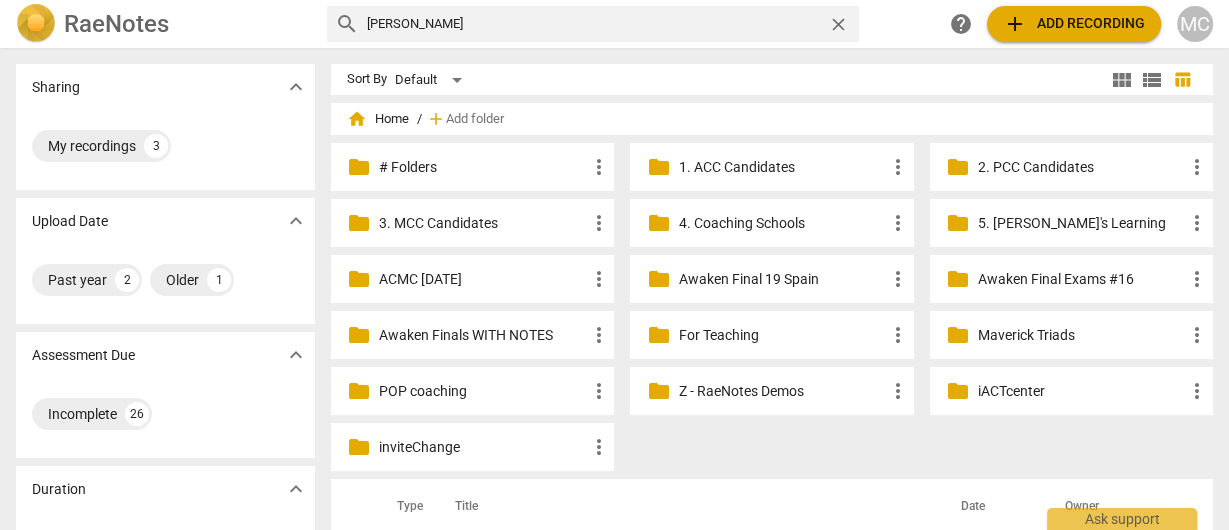 scroll, scrollTop: 160, scrollLeft: 0, axis: vertical 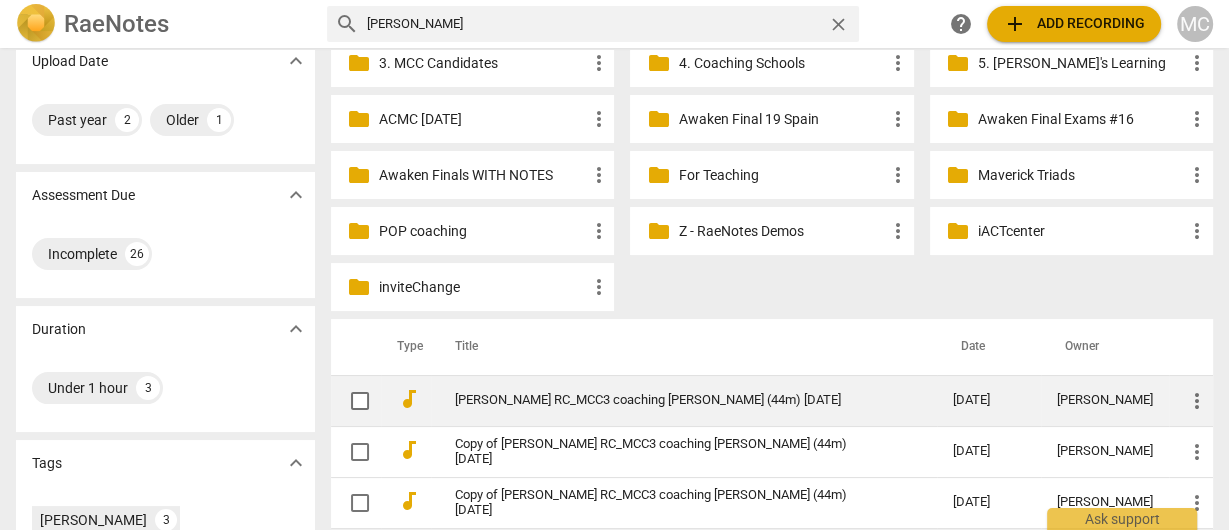 click on "[PERSON_NAME] RC_MCC3 coaching [PERSON_NAME] (44m) [DATE]" at bounding box center [684, 400] 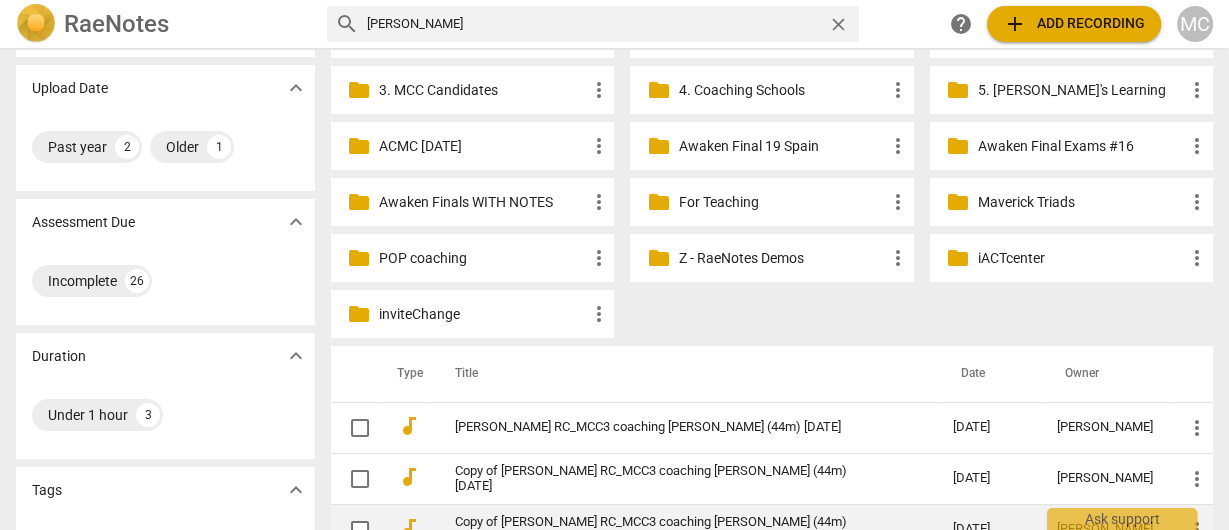 scroll, scrollTop: 333, scrollLeft: 0, axis: vertical 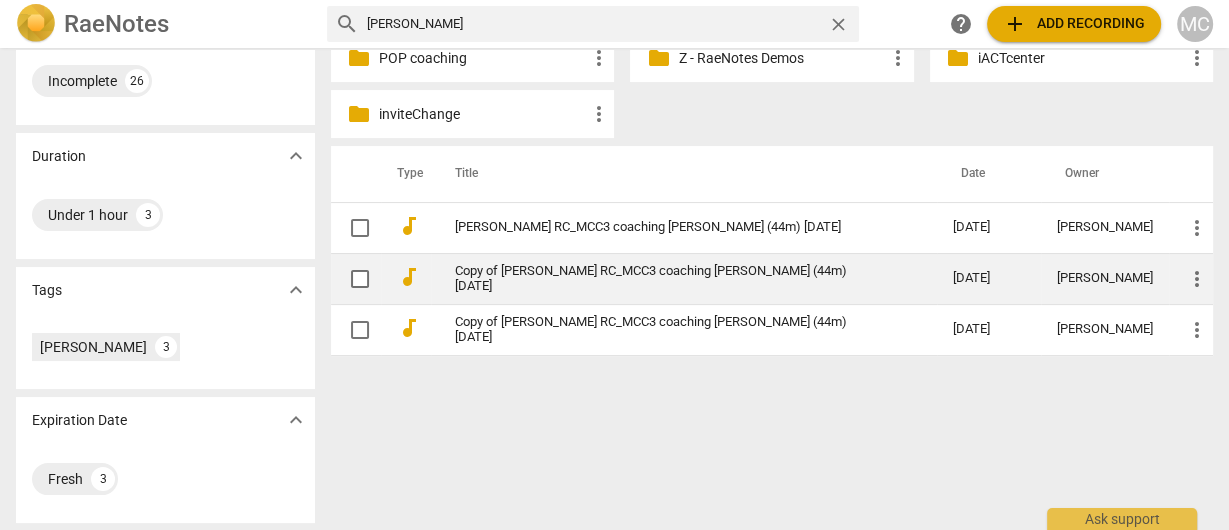 click on "Copy of [PERSON_NAME] RC_MCC3 coaching [PERSON_NAME] (44m) [DATE]" at bounding box center [668, 279] 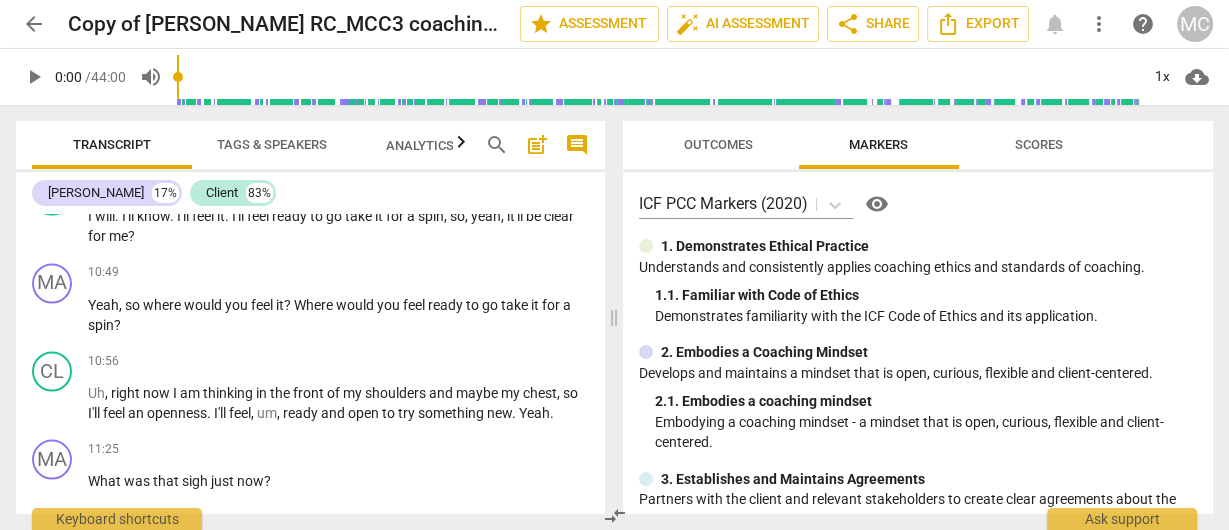 scroll, scrollTop: 3040, scrollLeft: 0, axis: vertical 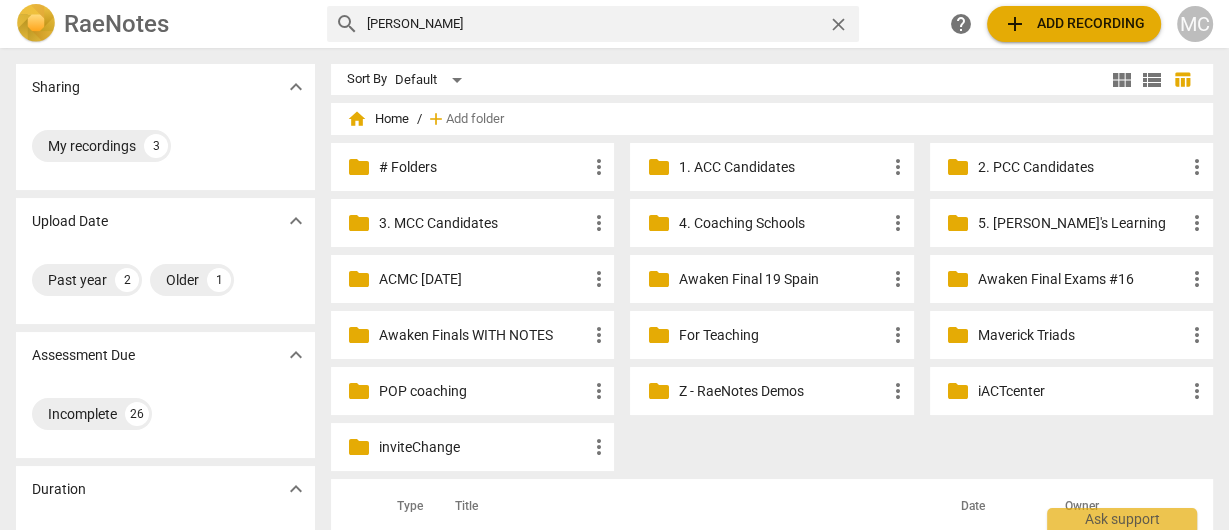 drag, startPoint x: 563, startPoint y: 17, endPoint x: 164, endPoint y: 20, distance: 399.0113 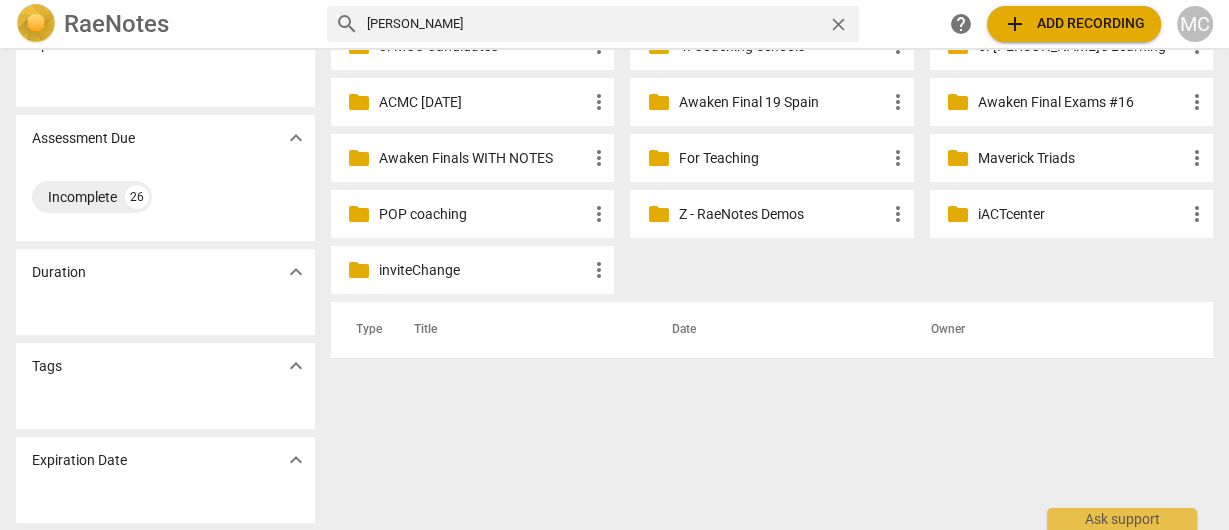 scroll, scrollTop: 0, scrollLeft: 0, axis: both 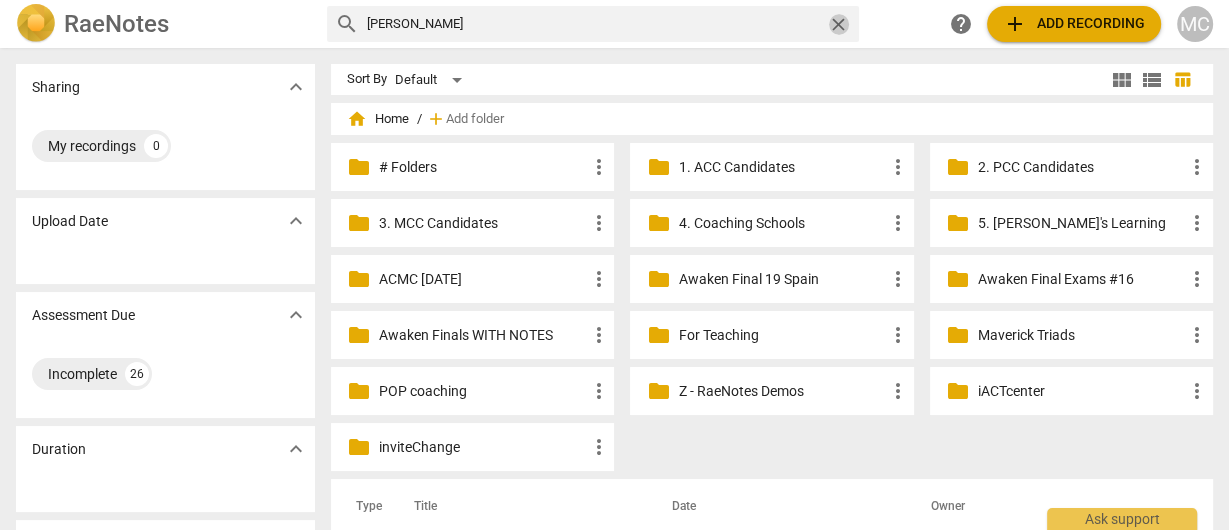 click on "close" at bounding box center (838, 24) 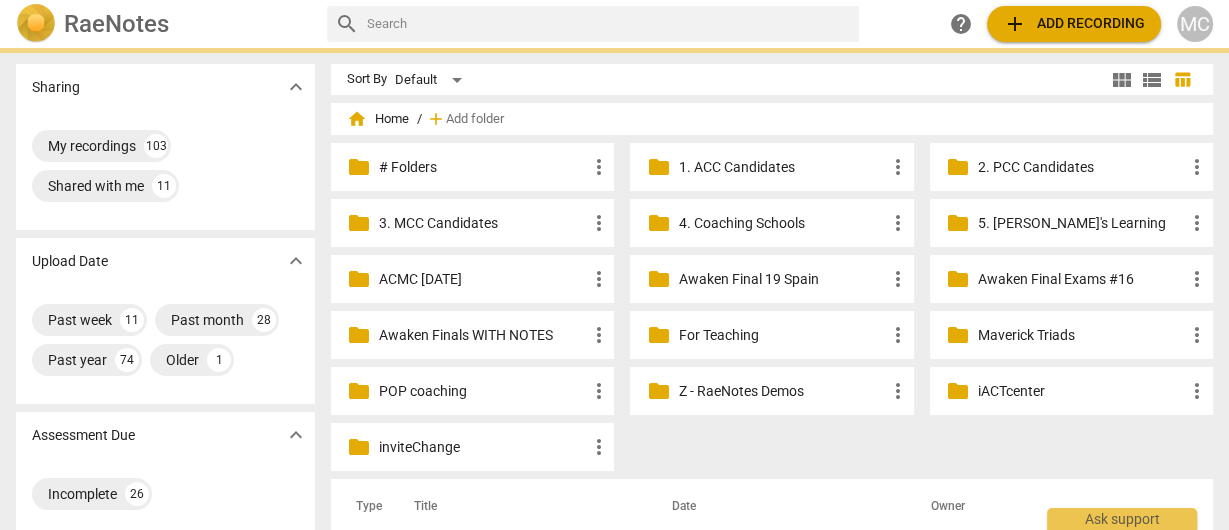 click at bounding box center [609, 24] 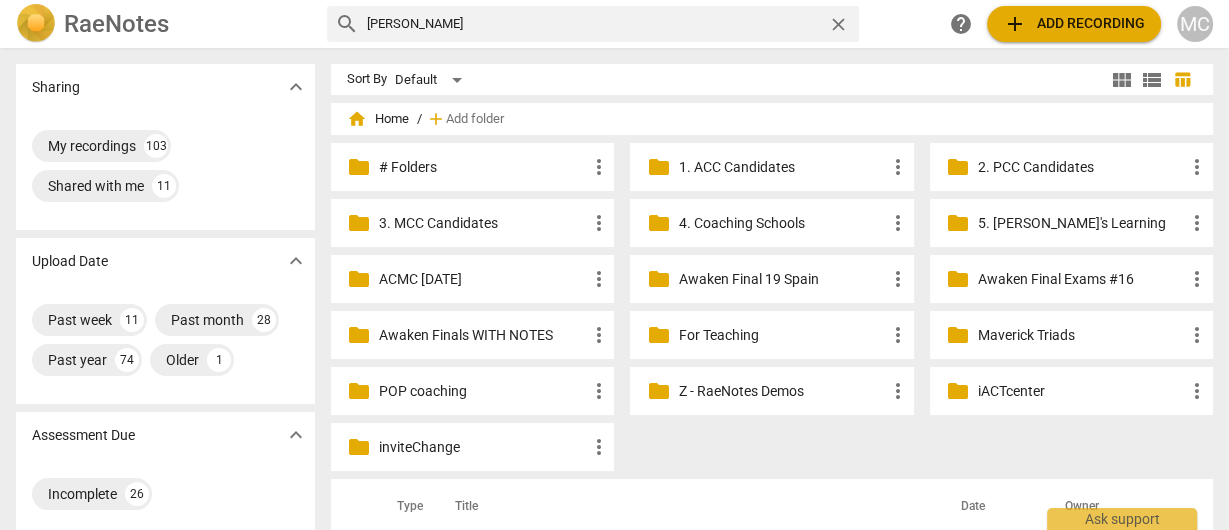 type on "[PERSON_NAME]" 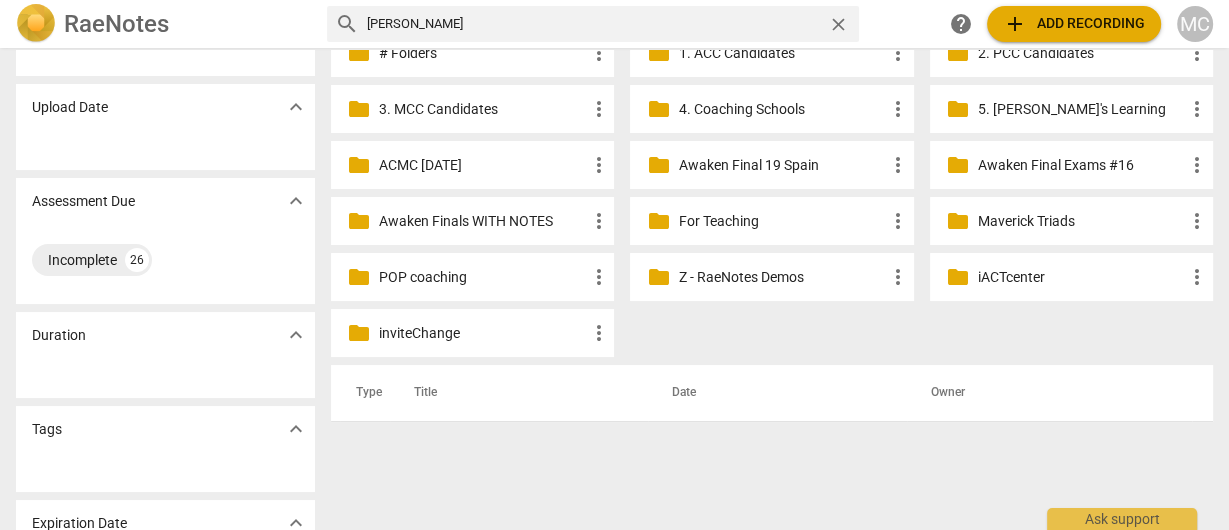 scroll, scrollTop: 177, scrollLeft: 0, axis: vertical 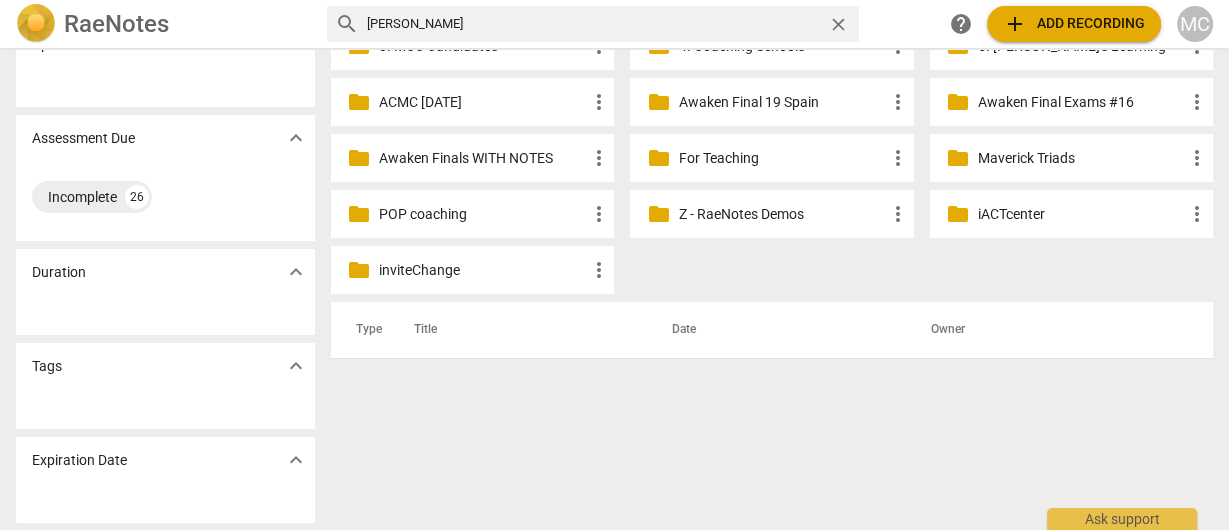 click on "close" at bounding box center (838, 24) 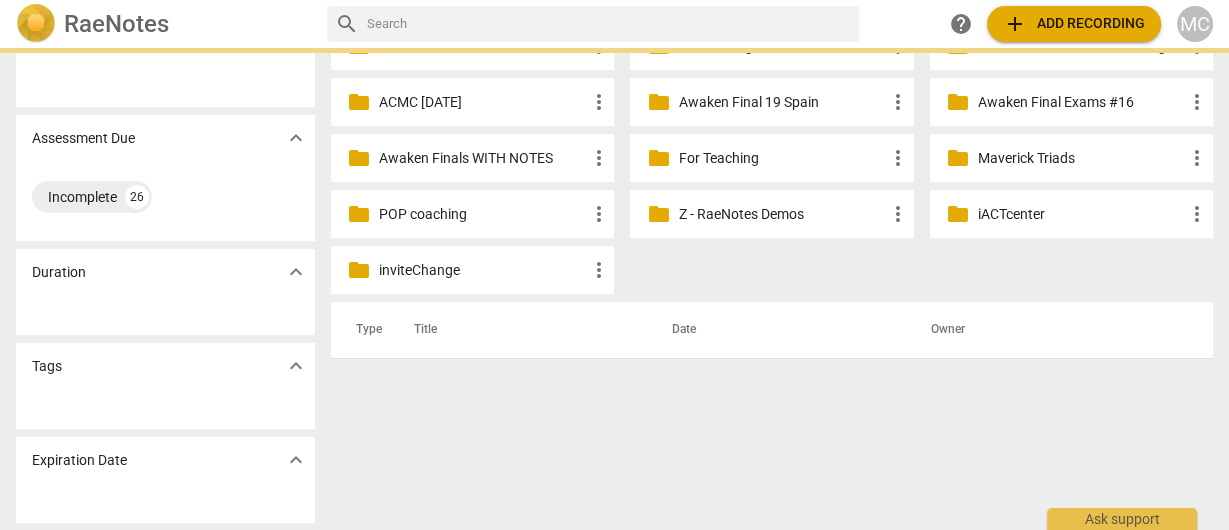 scroll, scrollTop: 0, scrollLeft: 0, axis: both 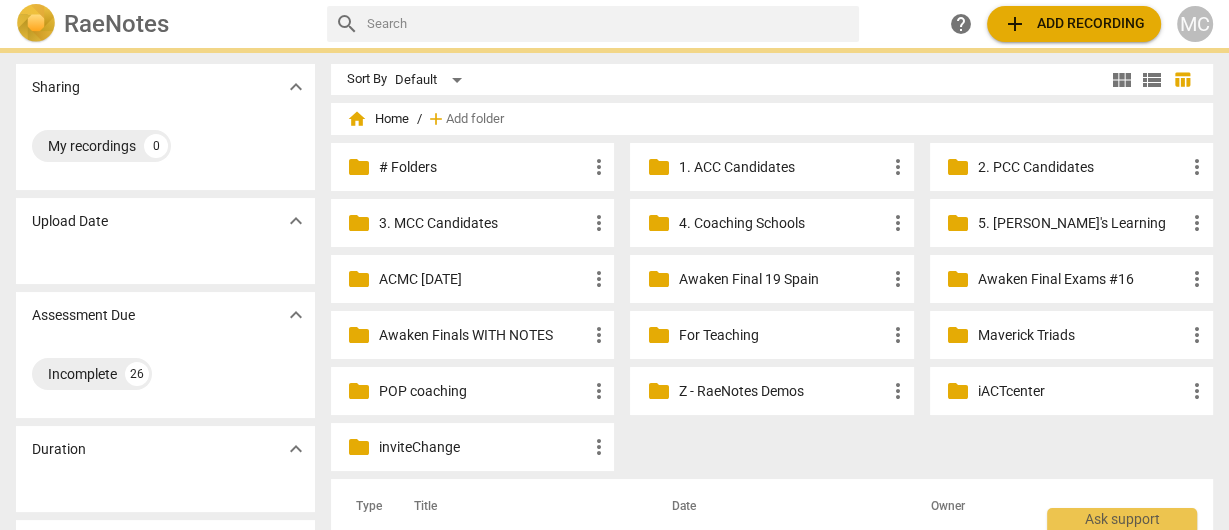 click at bounding box center [609, 24] 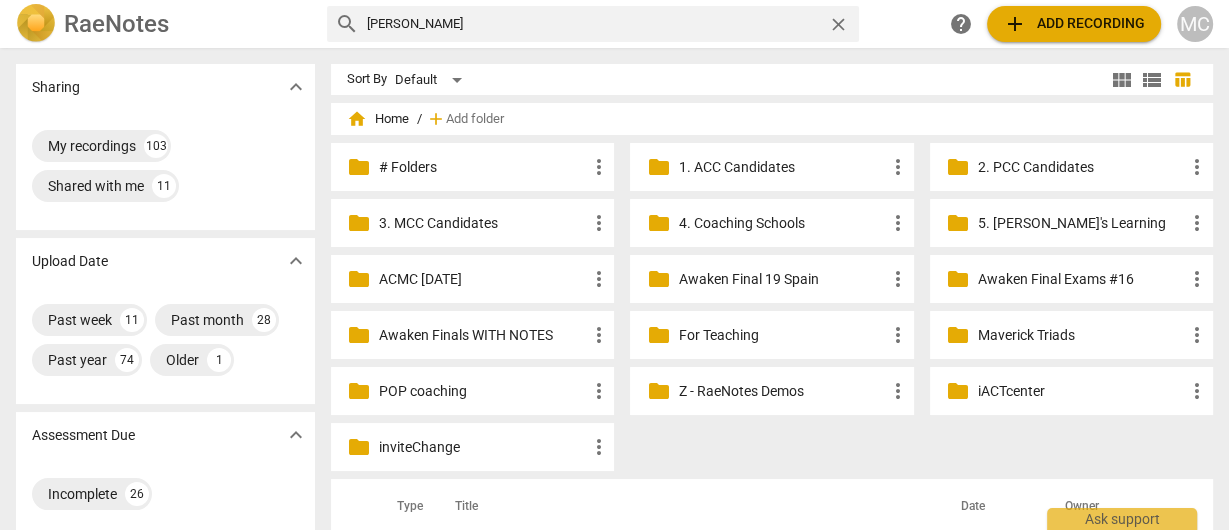 type on "[PERSON_NAME]" 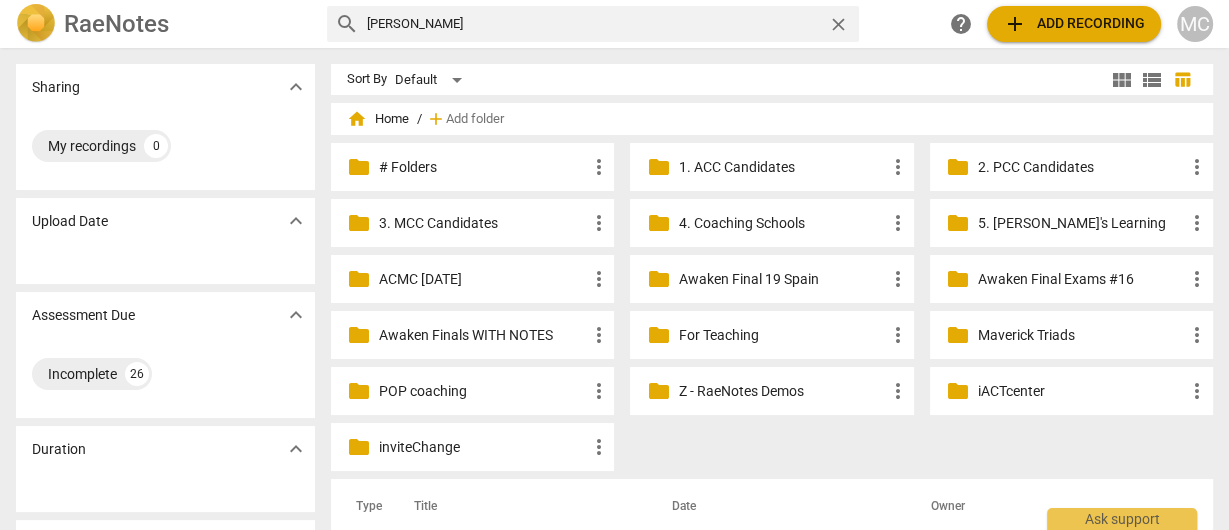 scroll, scrollTop: 177, scrollLeft: 0, axis: vertical 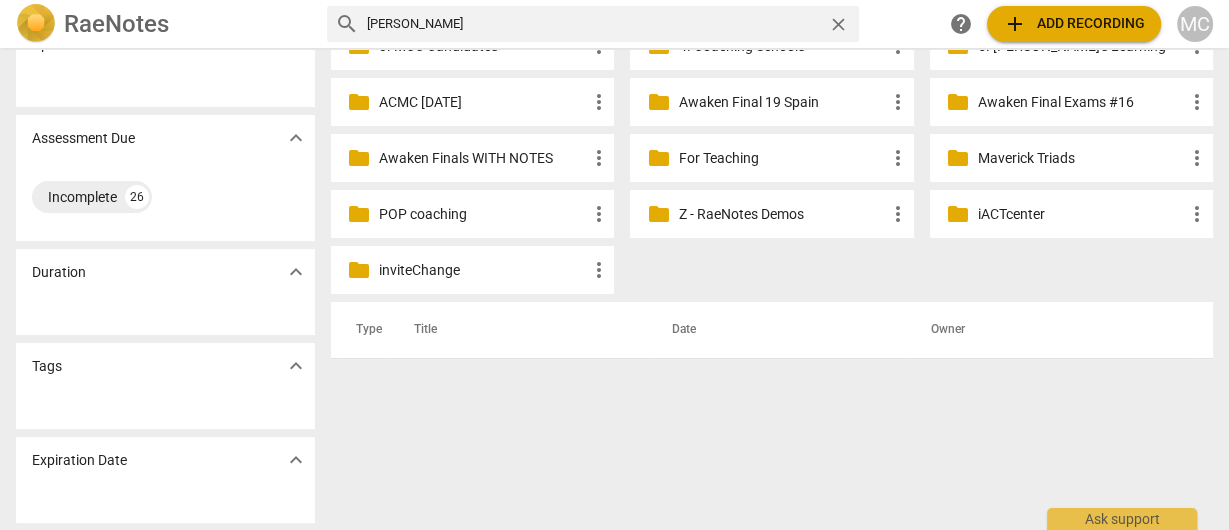 click on "close" at bounding box center (838, 24) 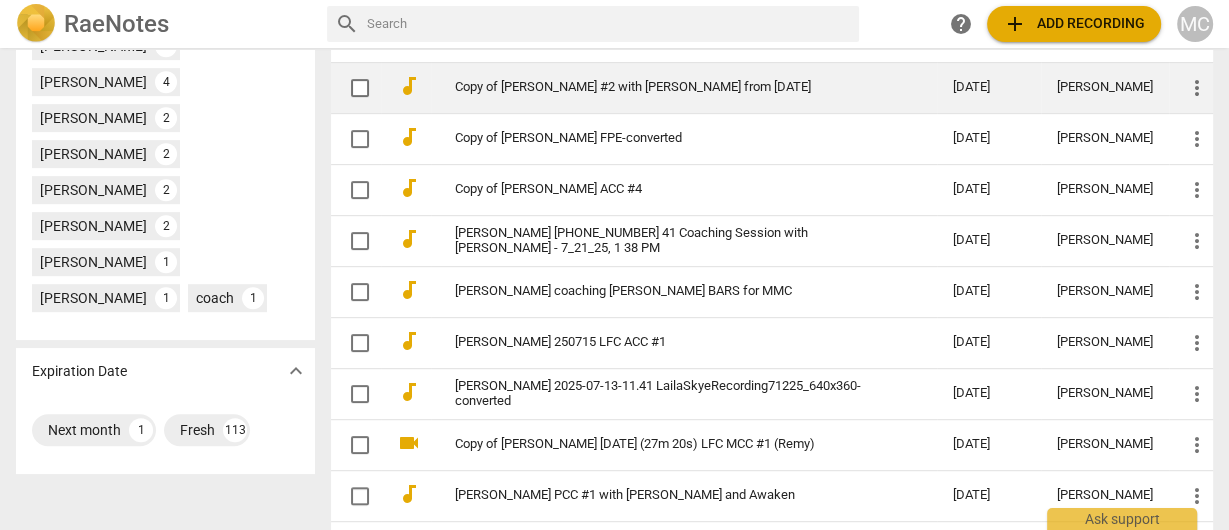 scroll, scrollTop: 880, scrollLeft: 0, axis: vertical 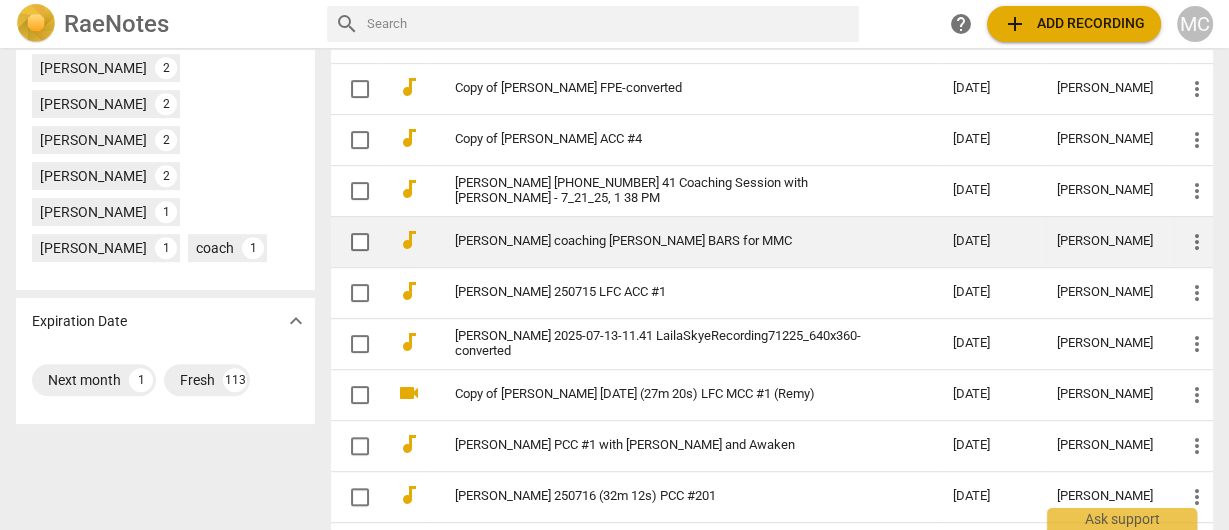 click on "[PERSON_NAME] coaching [PERSON_NAME] BARS for MMC" at bounding box center [668, 241] 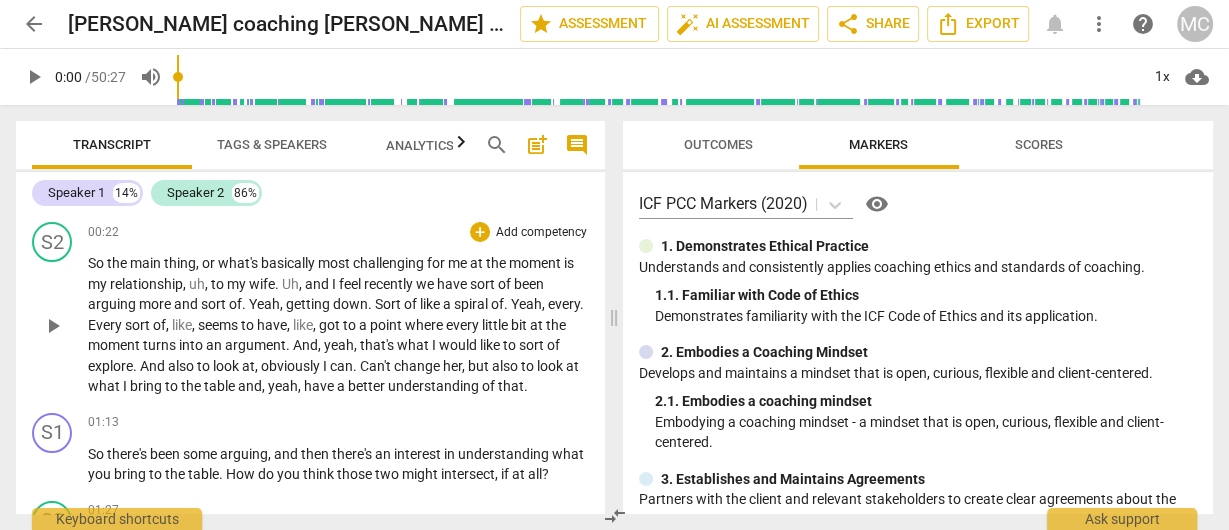 scroll, scrollTop: 240, scrollLeft: 0, axis: vertical 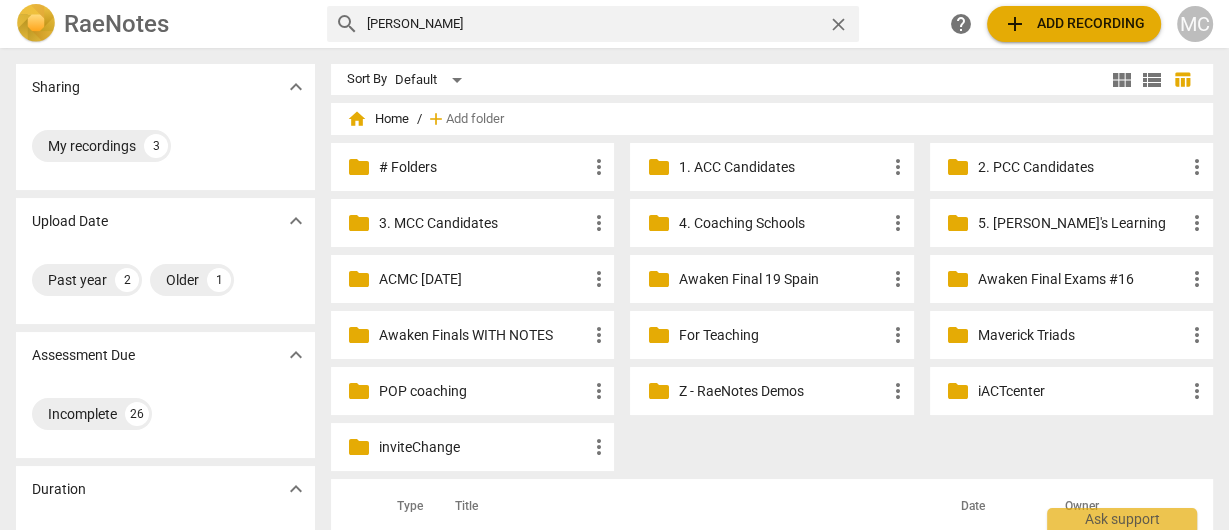 drag, startPoint x: 464, startPoint y: 29, endPoint x: 104, endPoint y: 1, distance: 361.08725 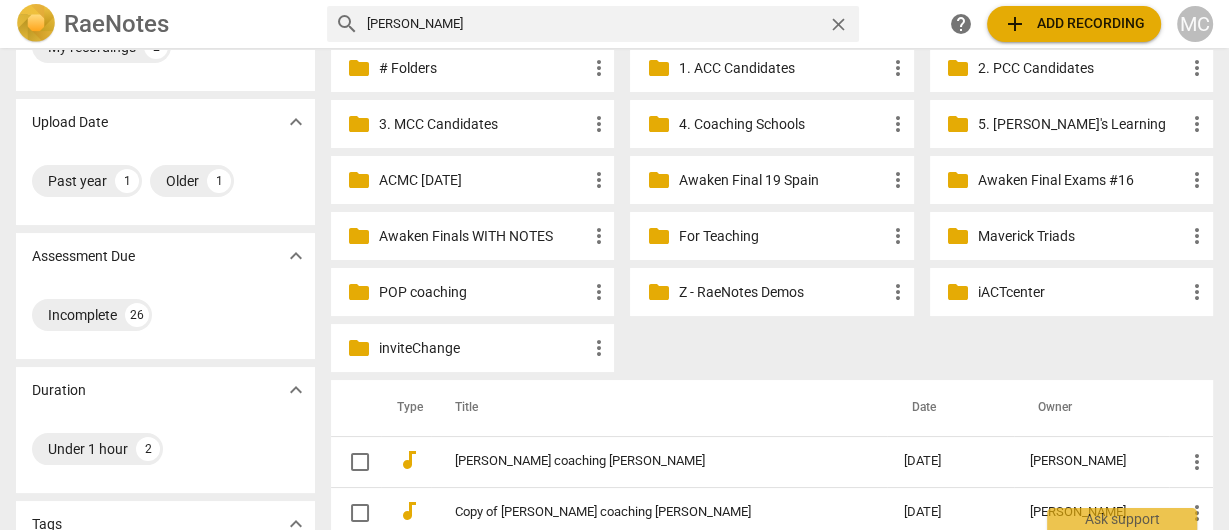 scroll, scrollTop: 240, scrollLeft: 0, axis: vertical 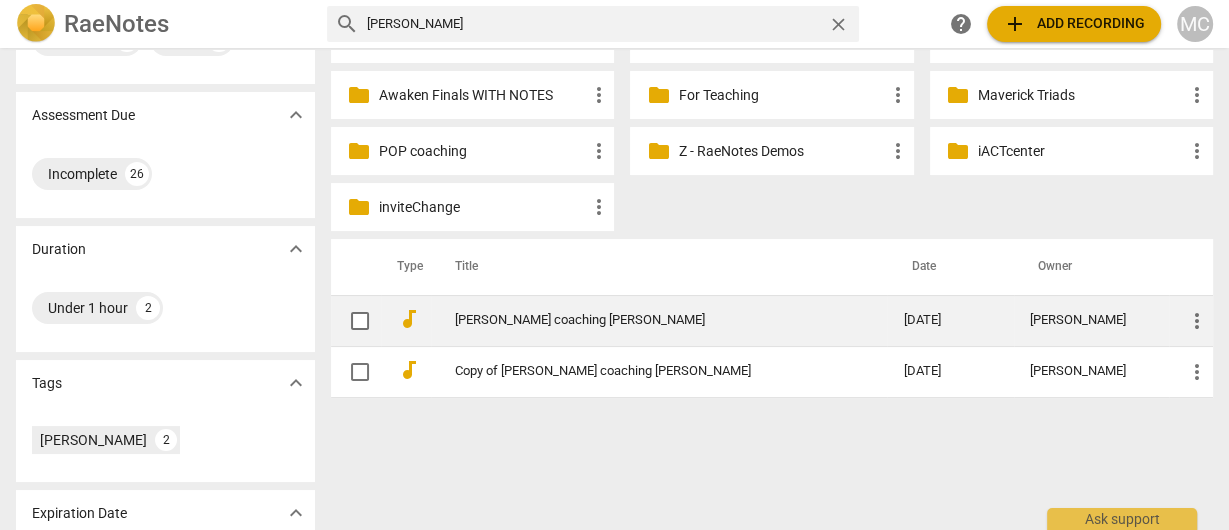 click on "Matthew coaching Tracey" at bounding box center (643, 320) 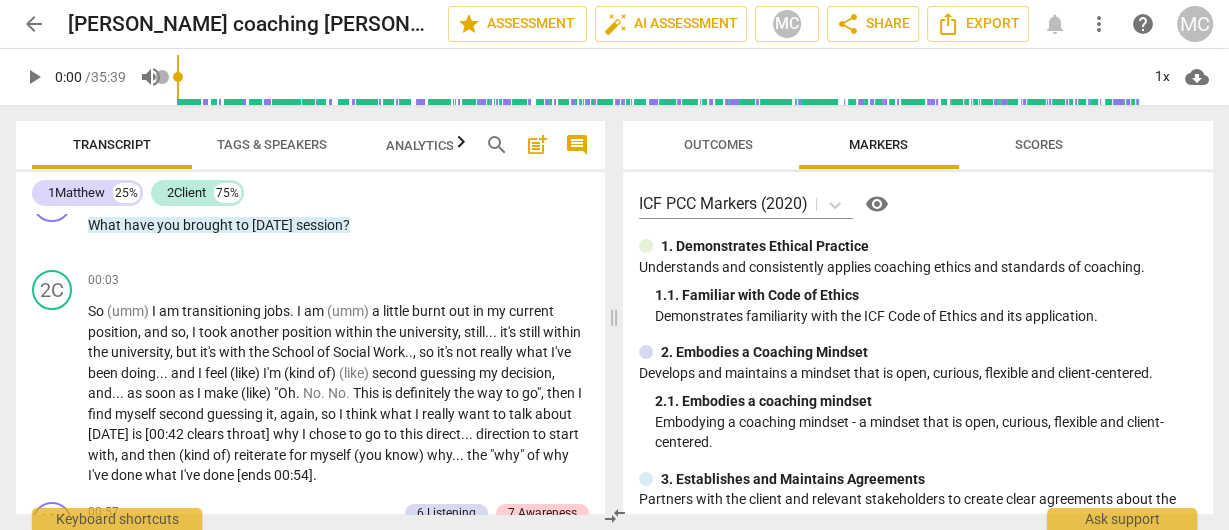 scroll, scrollTop: 80, scrollLeft: 0, axis: vertical 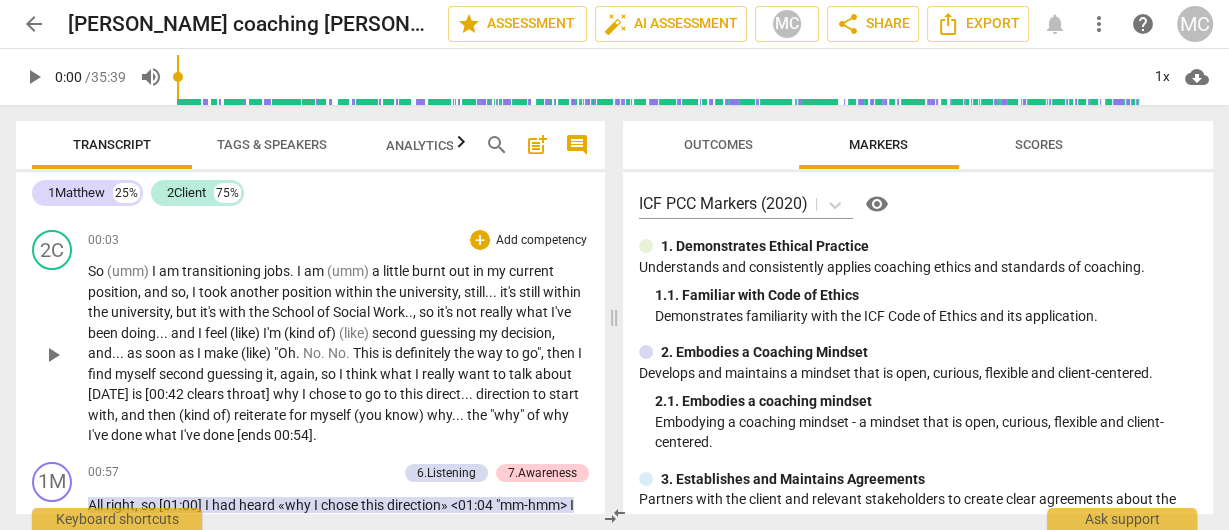 drag, startPoint x: 234, startPoint y: 391, endPoint x: 260, endPoint y: 390, distance: 26.019224 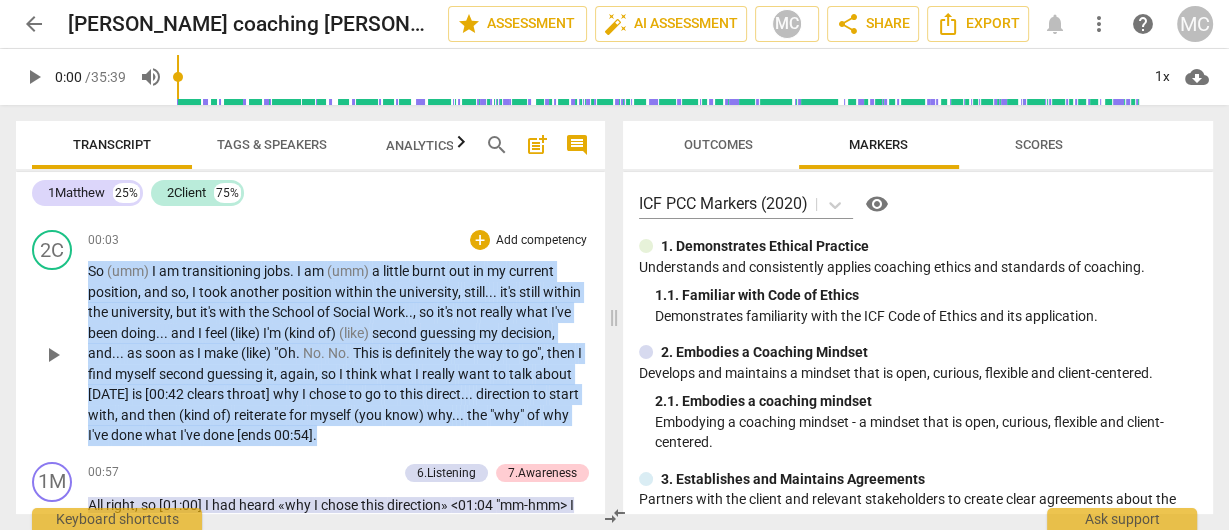 drag, startPoint x: 433, startPoint y: 436, endPoint x: 80, endPoint y: 273, distance: 388.81616 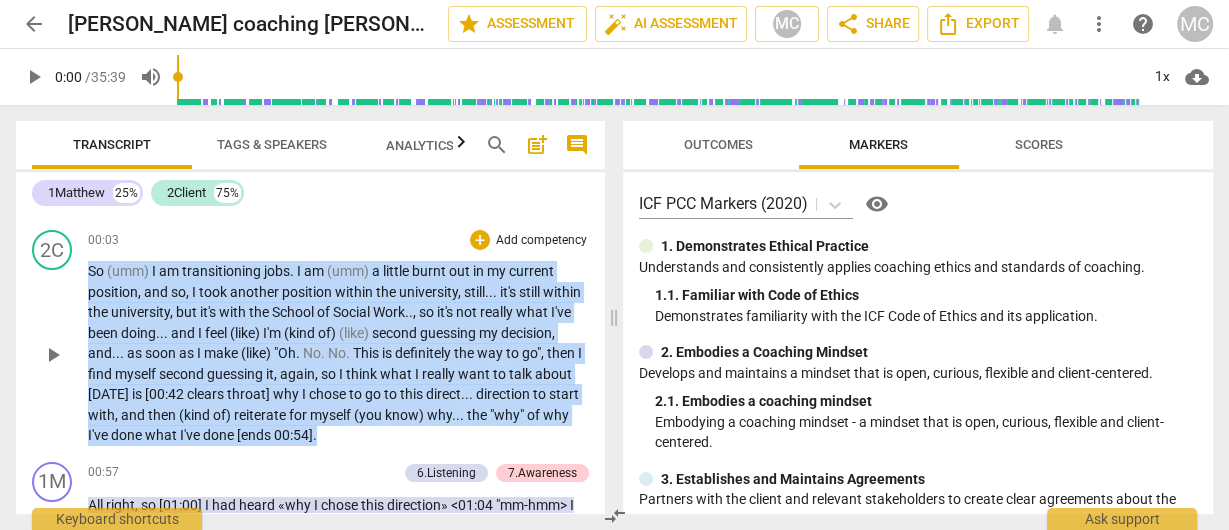 click on "2C play_arrow pause 00:03 + Add competency keyboard_arrow_right So   (umm)   I   am   transitioning   jobs .   I   am   (umm)   a   little   burnt   out   in   my   current   position ,   and   so ,   I   took   another   position   within   the   university ,   still . . .   it's   still   within   the   university ,   but   it's   with   the   School   of   Social   Work . . ,   so   it's   not   really   what   I've   been   doing . . .   and   I   feel   (like)   I'm   (kind   of)   (like)   second   guessing   my   decision ,   and . . .   as   soon   as   I   make   (like)   "Oh .   No .   No .   This   is   definitely   the   way   to   go" ,   then   I   find   myself   second   guessing   it ,   again ,   so   I   think   what   I   really   want   to   talk   about   today   is   [00:42   clears   throat]   why   I   chose   to   go   to   this   direct . . .   direction   to   start   with ,   and   then   (kind   of)   reiterate   for   myself   (you   know)   why . . .   the   "why"   of   why" at bounding box center (310, 338) 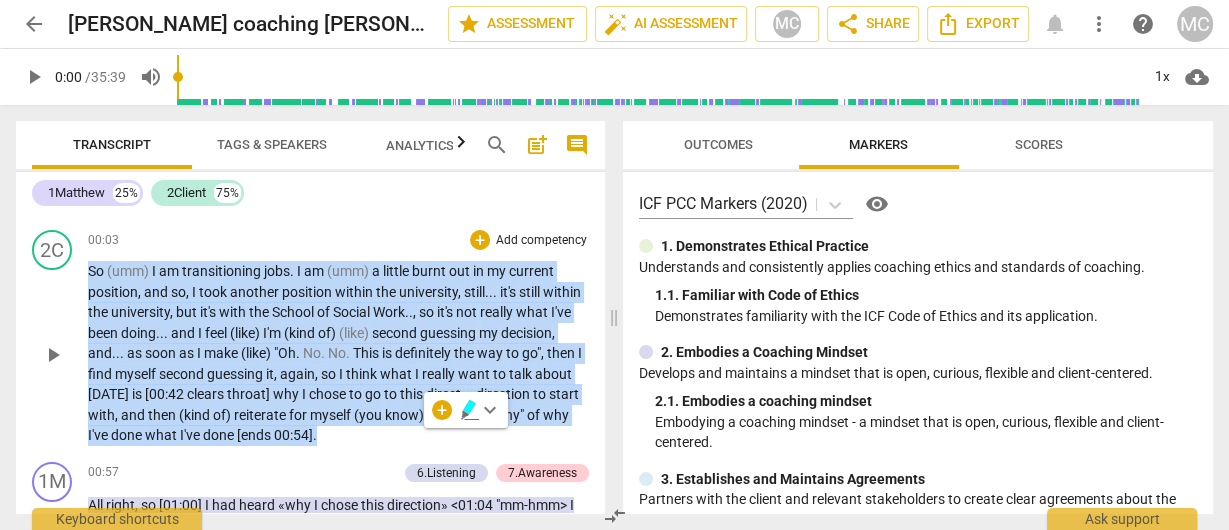 copy on "So   (umm)   I   am   transitioning   jobs .   I   am   (umm)   a   little   burnt   out   in   my   current   position ,   and   so ,   I   took   another   position   within   the   university ,   still . . .   it's   still   within   the   university ,   but   it's   with   the   School   of   Social   Work . . ,   so   it's   not   really   what   I've   been   doing . . .   and   I   feel   (like)   I'm   (kind   of)   (like)   second   guessing   my   decision ,   and . . .   as   soon   as   I   make   (like)   "Oh .   No .   No .   This   is   definitely   the   way   to   go" ,   then   I   find   myself   second   guessing   it ,   again ,   so   I   think   what   I   really   want   to   talk   about   today   is   [00:42   clears   throat]   why   I   chose   to   go   to   this   direct . . .   direction   to   start   with ,   and   then   (kind   of)   reiterate   for   myself   (you   know)   why . . .   the   "why"   of   why   I've   done   what   I've   done   [ends   00:54] ." 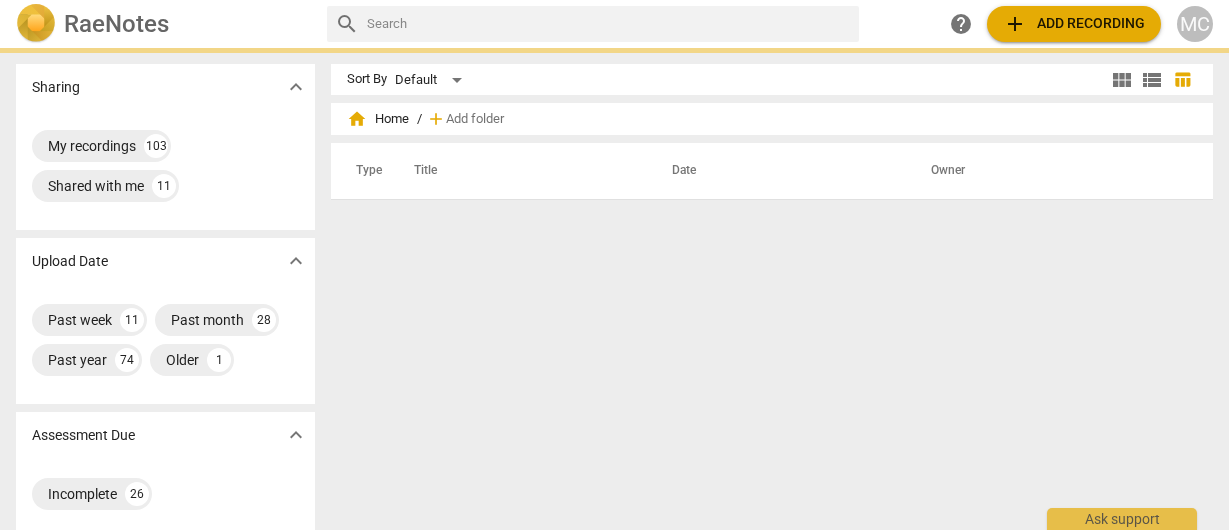 scroll, scrollTop: 0, scrollLeft: 0, axis: both 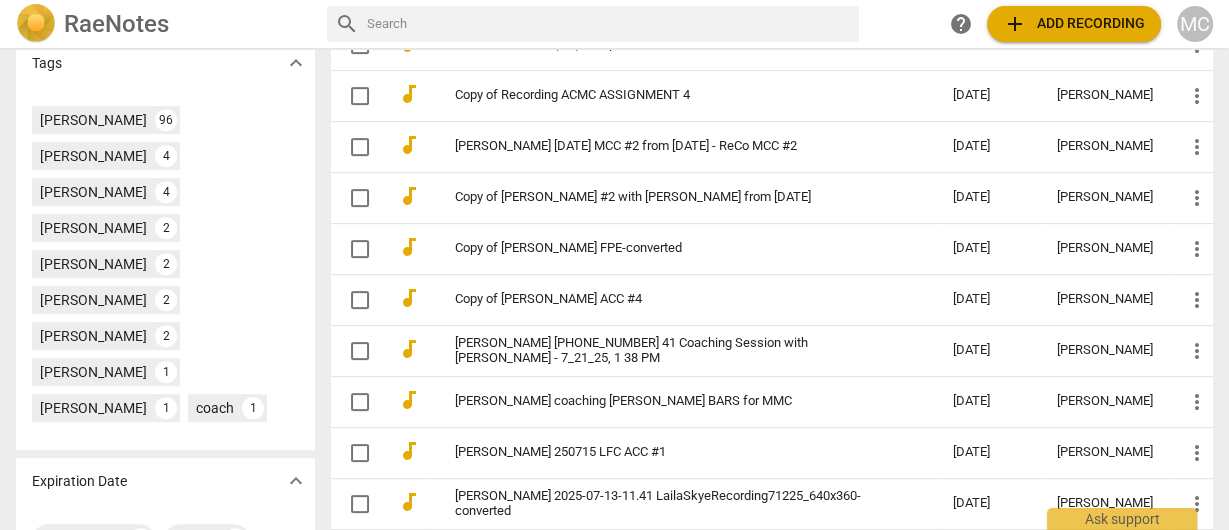 click at bounding box center (609, 24) 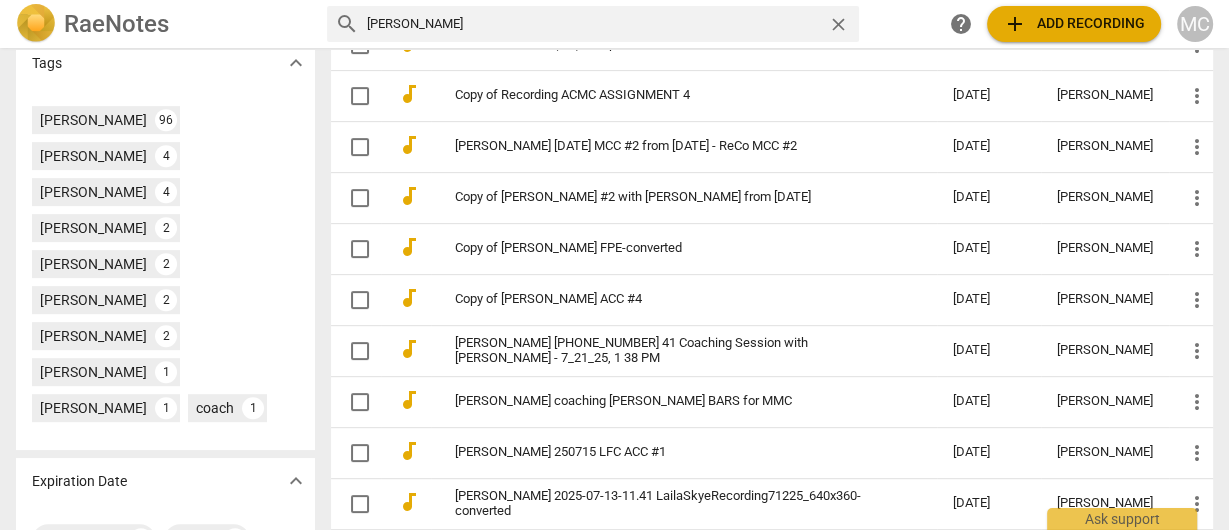 type on "marnie" 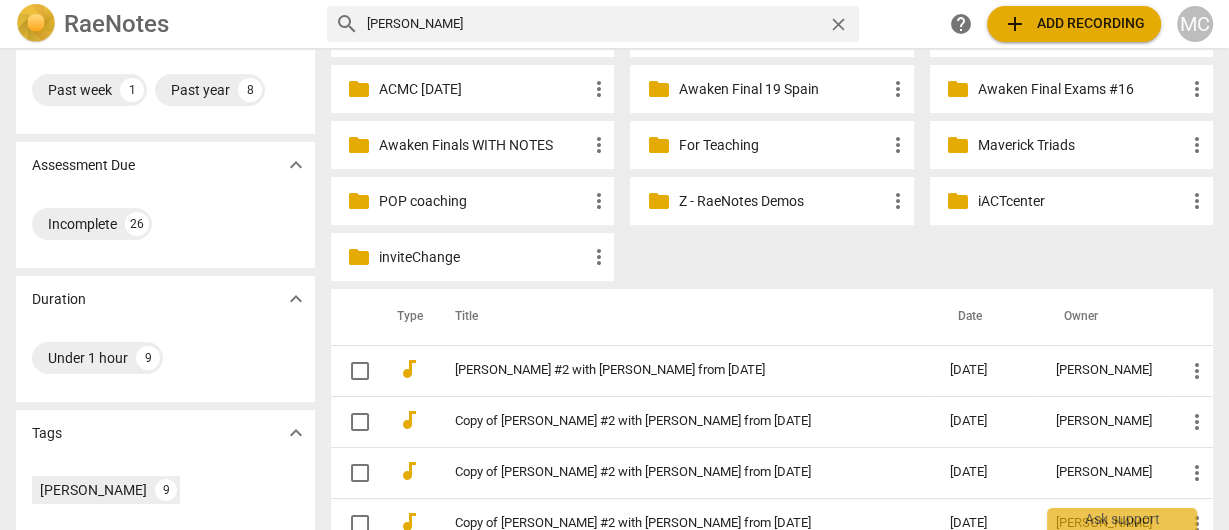 scroll, scrollTop: 320, scrollLeft: 0, axis: vertical 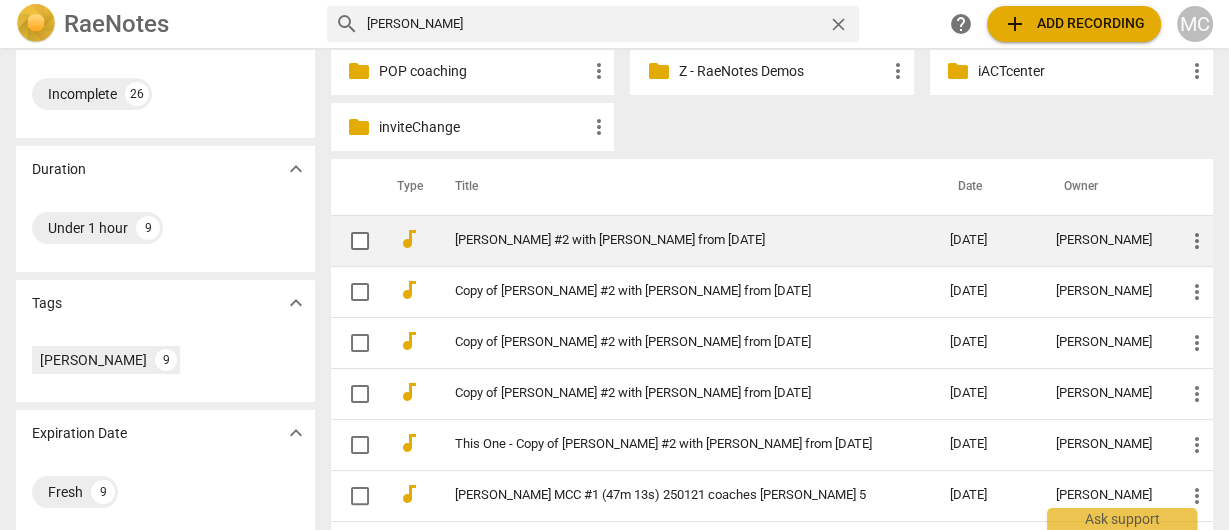 click on "Marnie MCC #2 with Nikki from 2025-03-10" at bounding box center [682, 240] 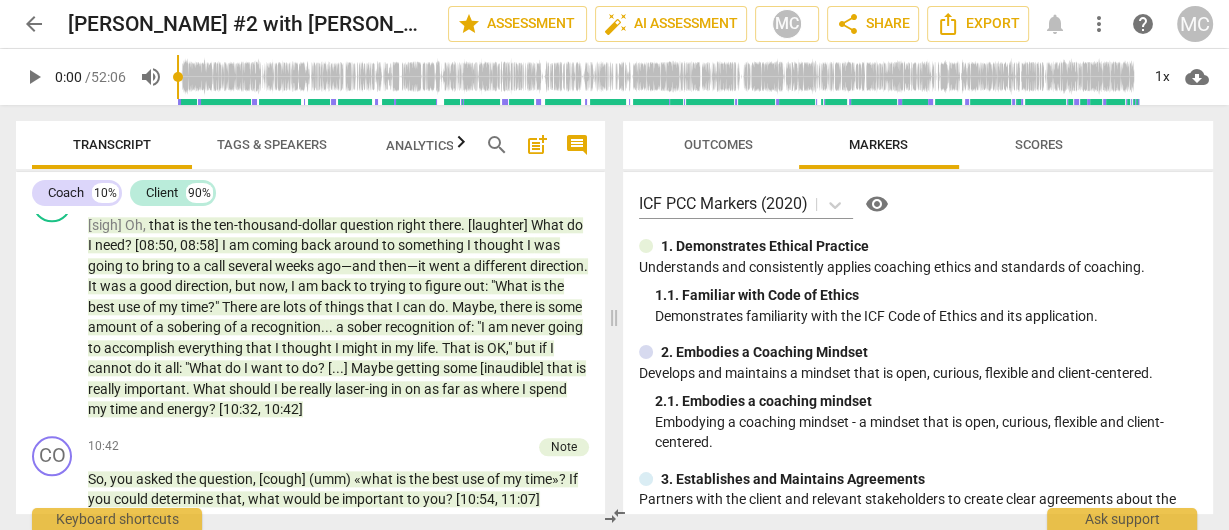 scroll, scrollTop: 1840, scrollLeft: 0, axis: vertical 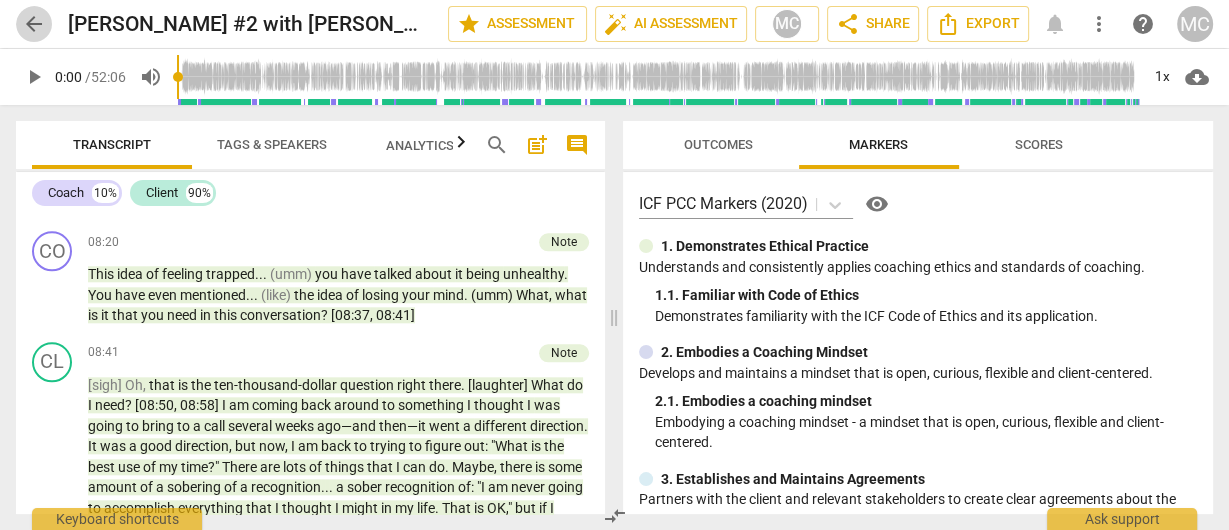 click on "arrow_back" at bounding box center (34, 24) 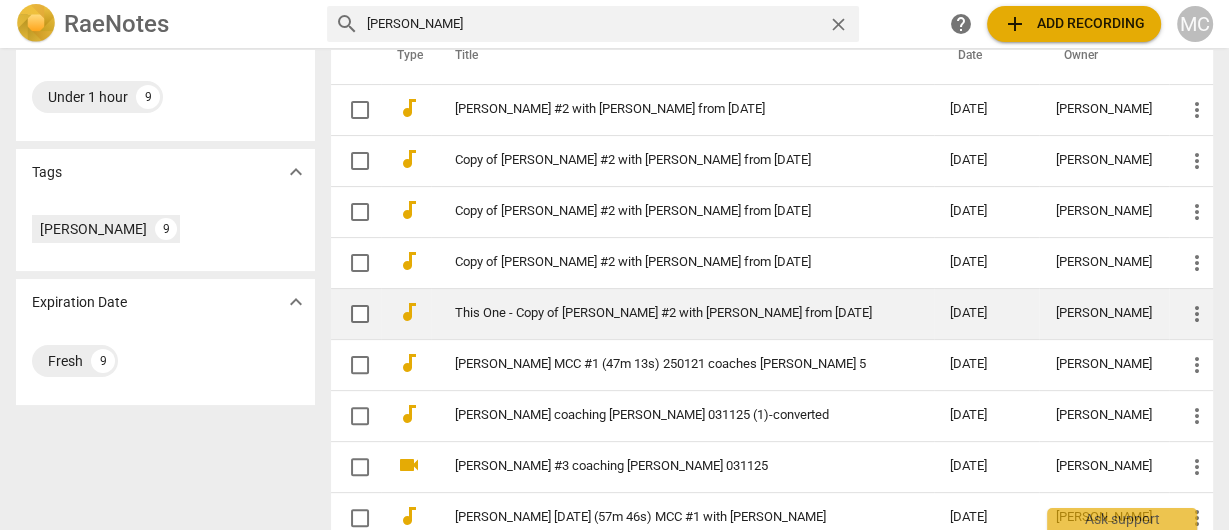 scroll, scrollTop: 476, scrollLeft: 0, axis: vertical 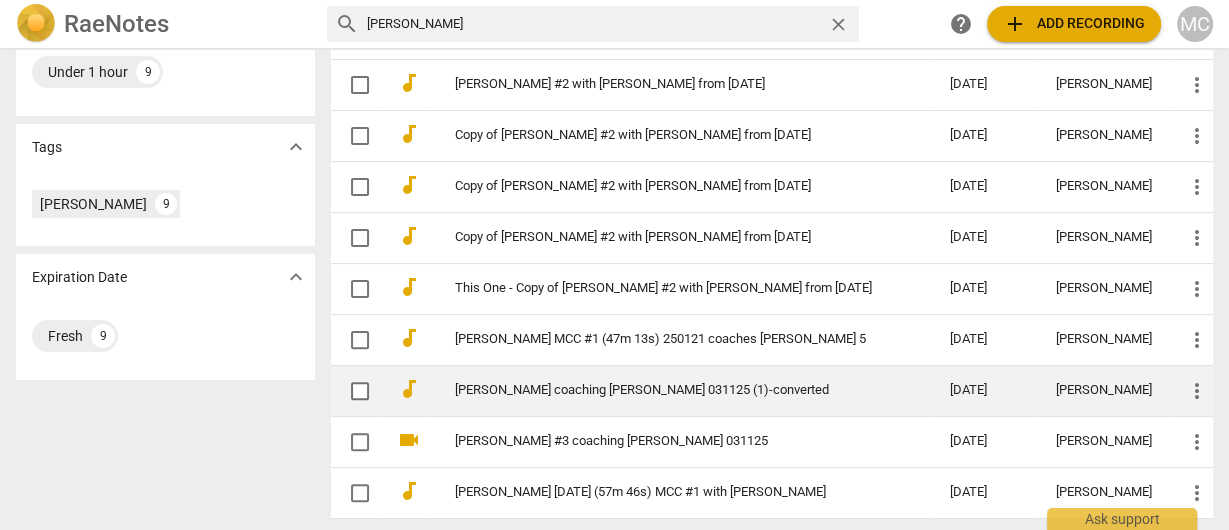 click on "Marnie coaching Kayleen 031125 (1)-converted" at bounding box center [666, 390] 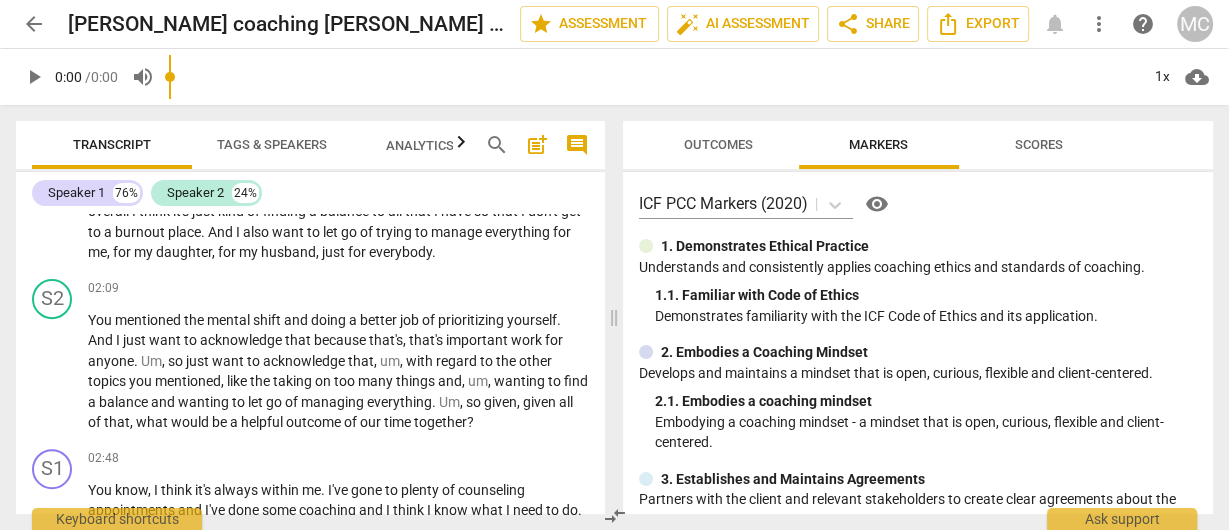 scroll, scrollTop: 720, scrollLeft: 0, axis: vertical 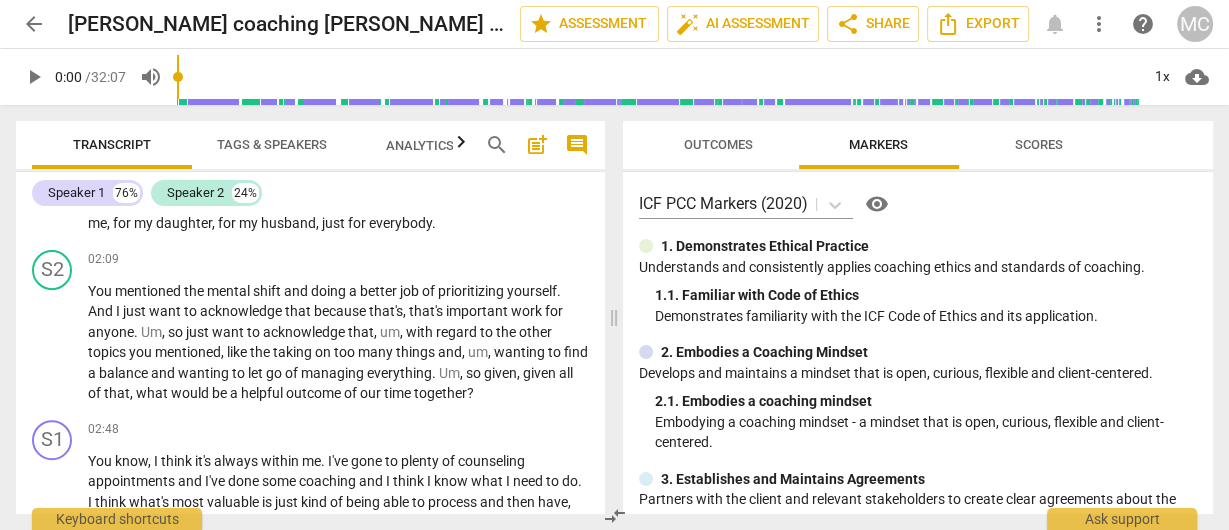 click on "arrow_back" at bounding box center [34, 24] 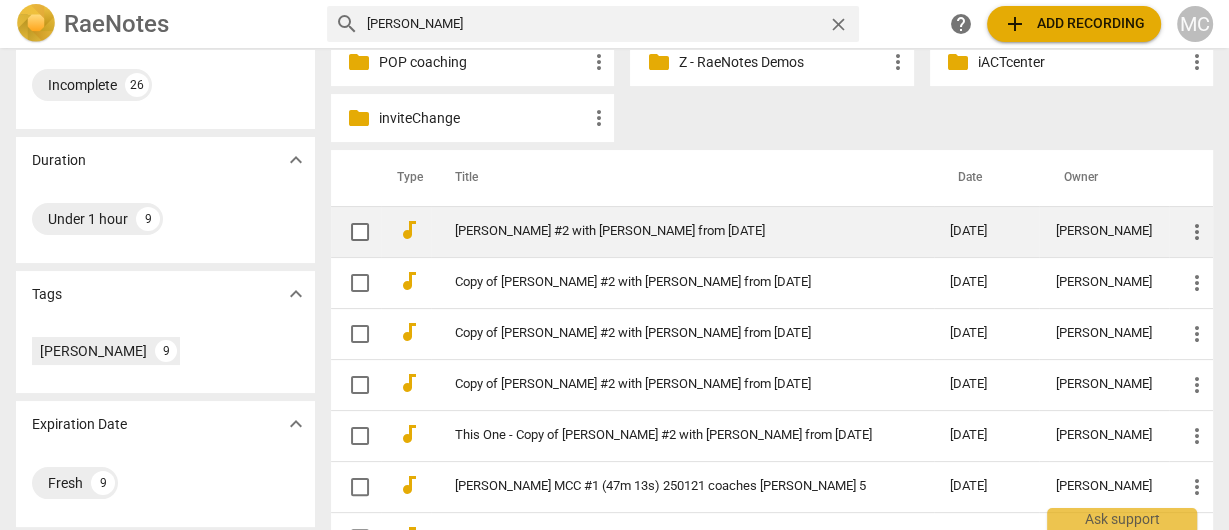 scroll, scrollTop: 476, scrollLeft: 0, axis: vertical 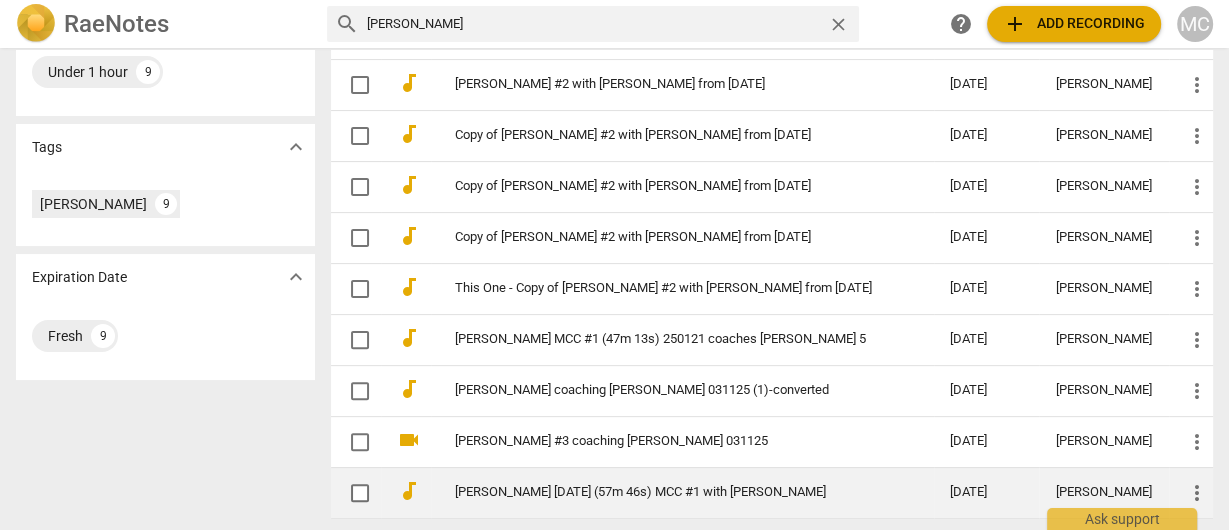 click on "Marnie Ewing 2025-01-27 (57m 46s) MCC #1 with Nikki" at bounding box center (666, 492) 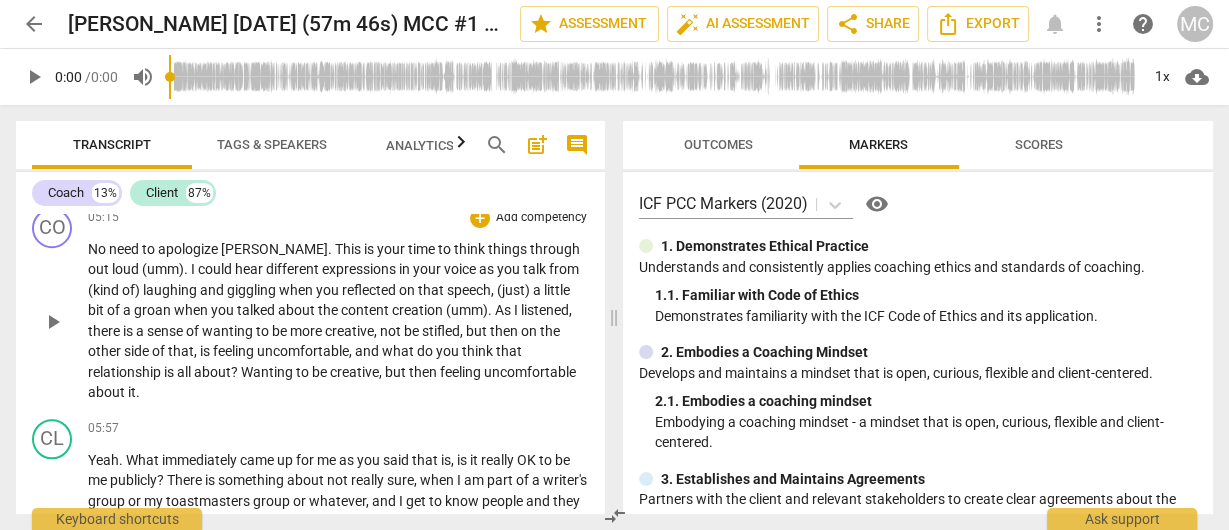 scroll, scrollTop: 1200, scrollLeft: 0, axis: vertical 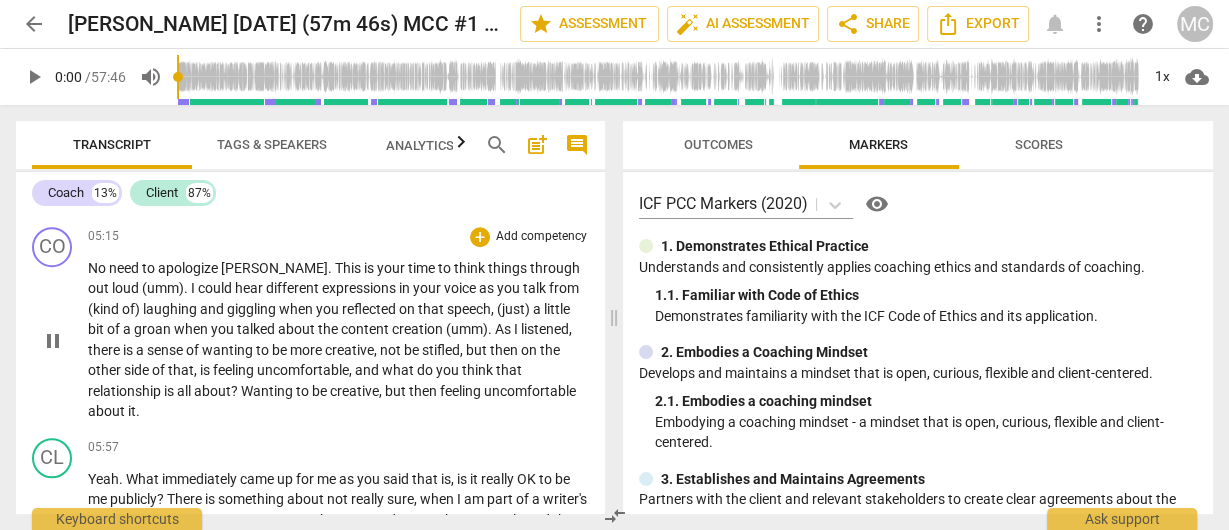 type on "0" 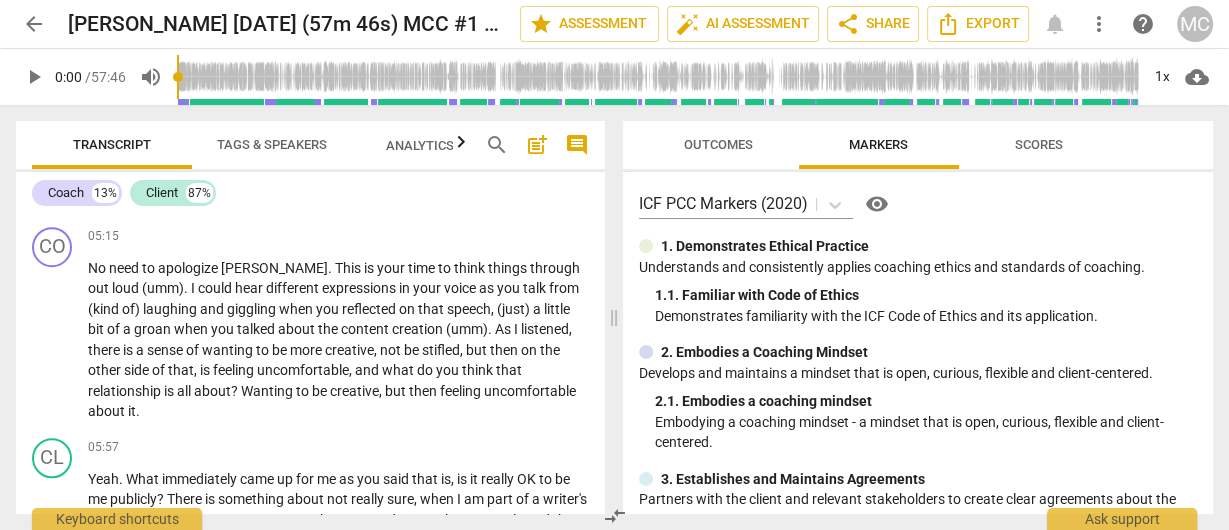 click on "arrow_back" at bounding box center [34, 24] 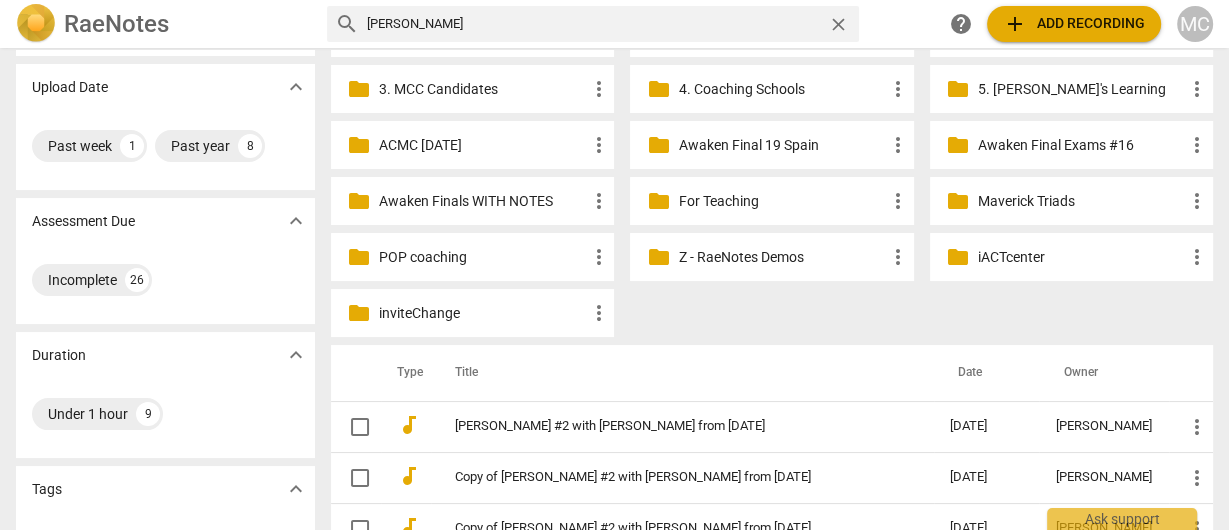 scroll, scrollTop: 0, scrollLeft: 0, axis: both 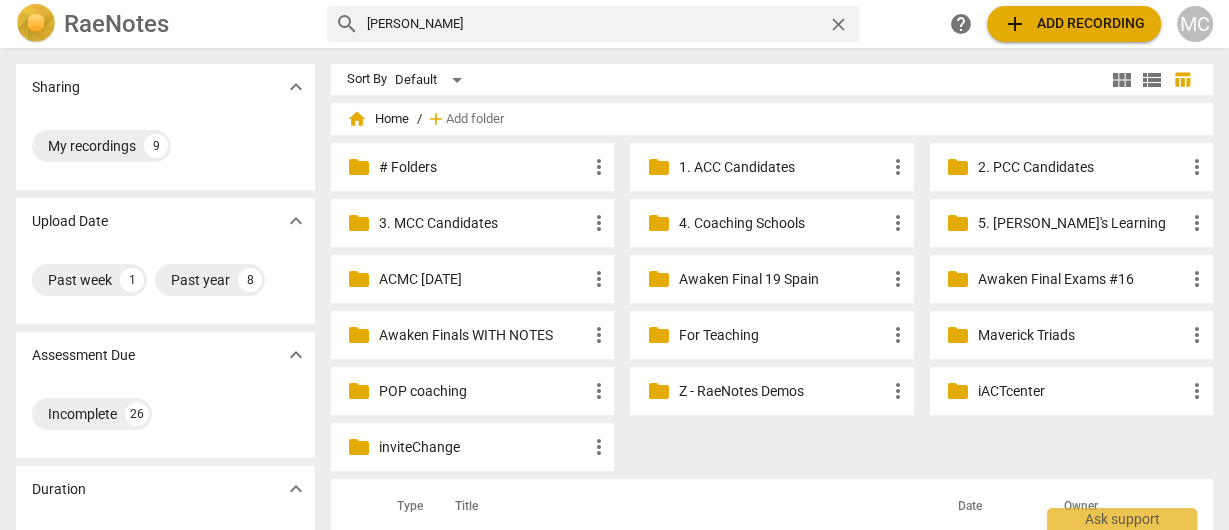 click on "marnie" at bounding box center (593, 24) 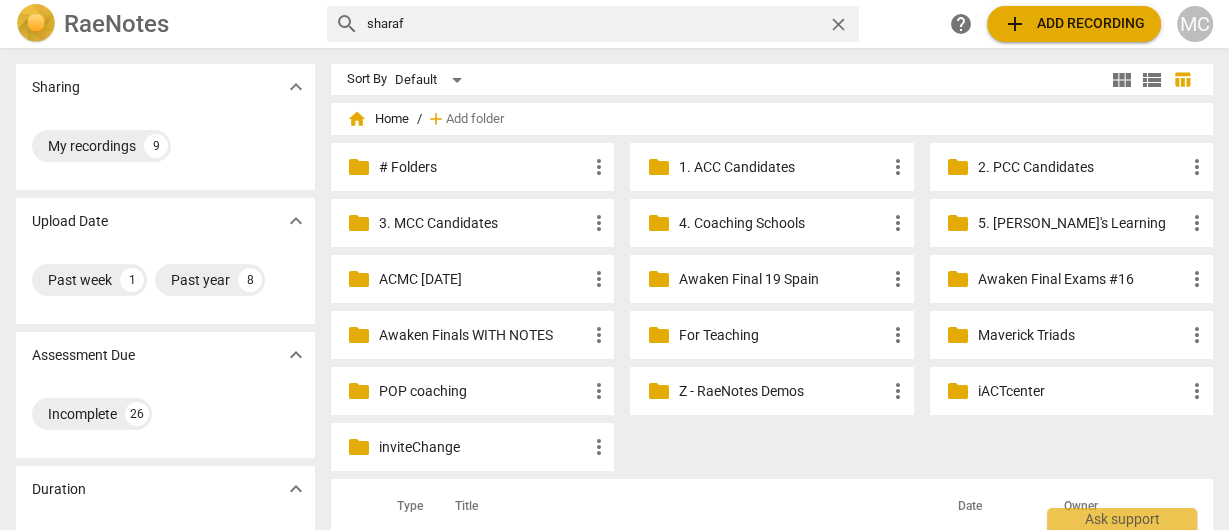 type on "sharaf" 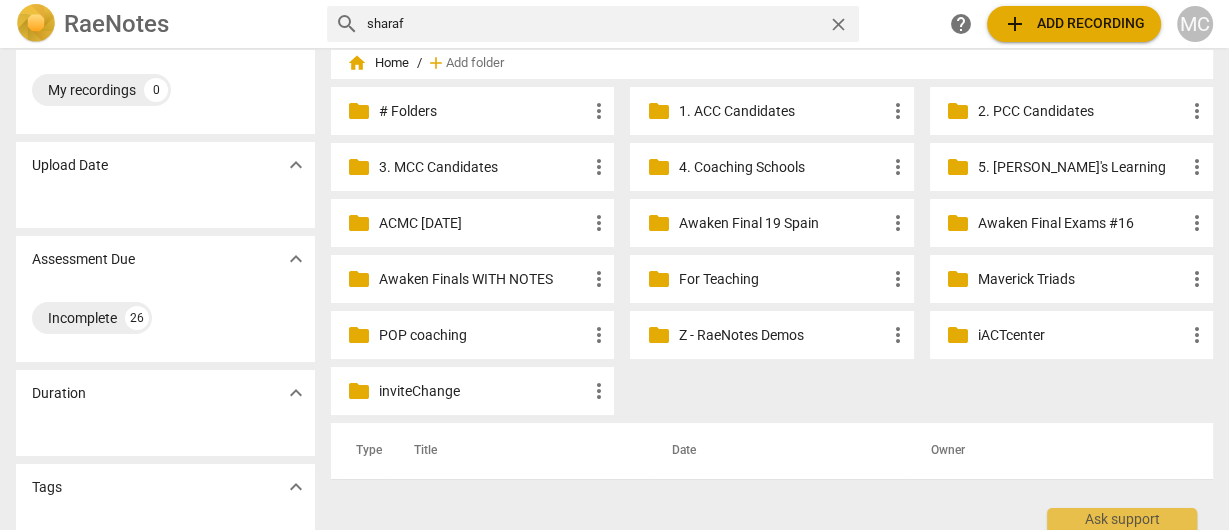 scroll, scrollTop: 0, scrollLeft: 0, axis: both 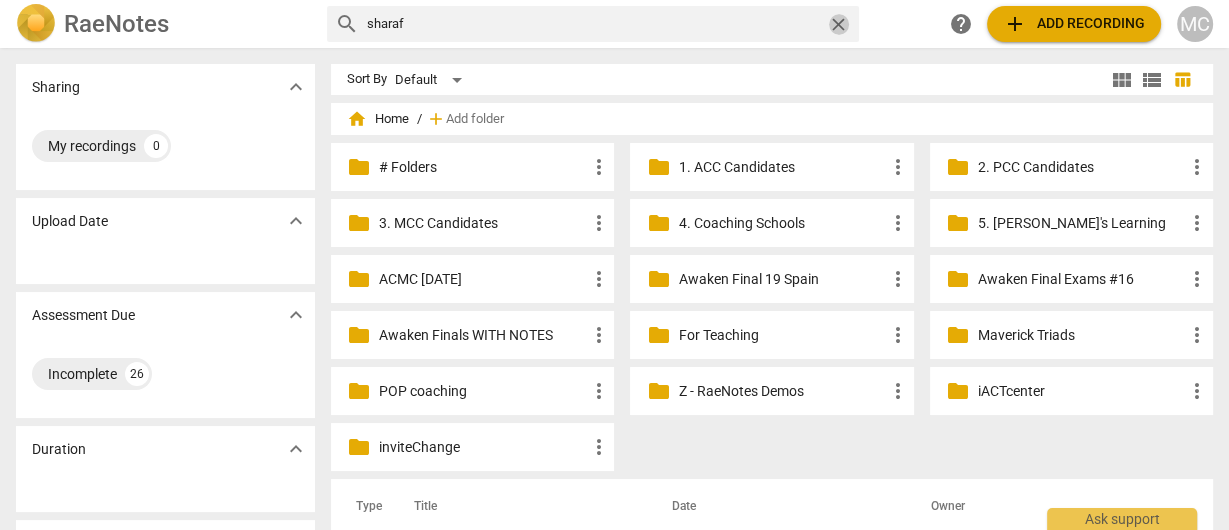click on "close" at bounding box center (838, 24) 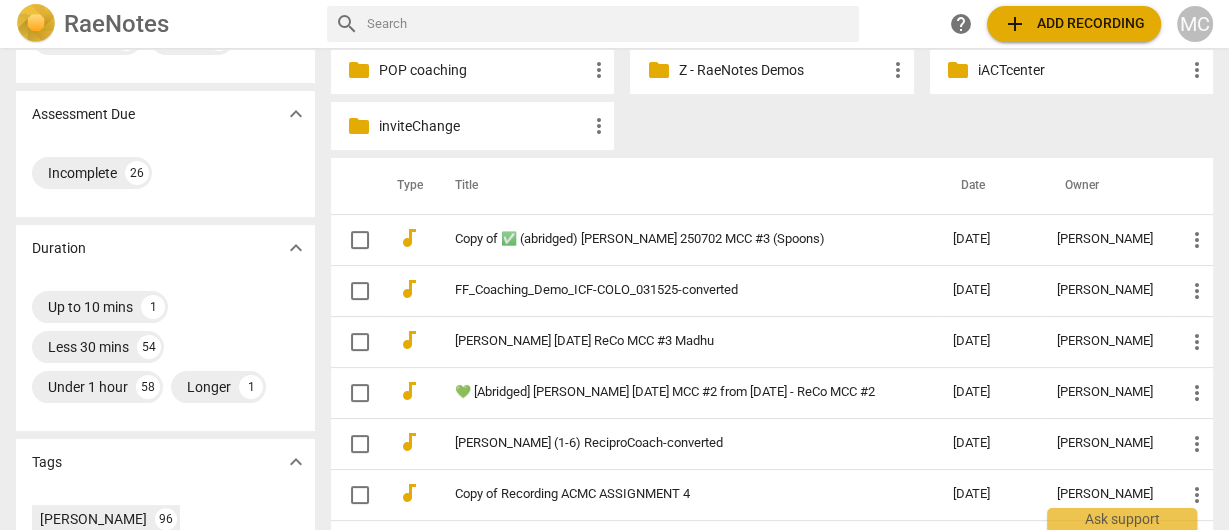 scroll, scrollTop: 0, scrollLeft: 0, axis: both 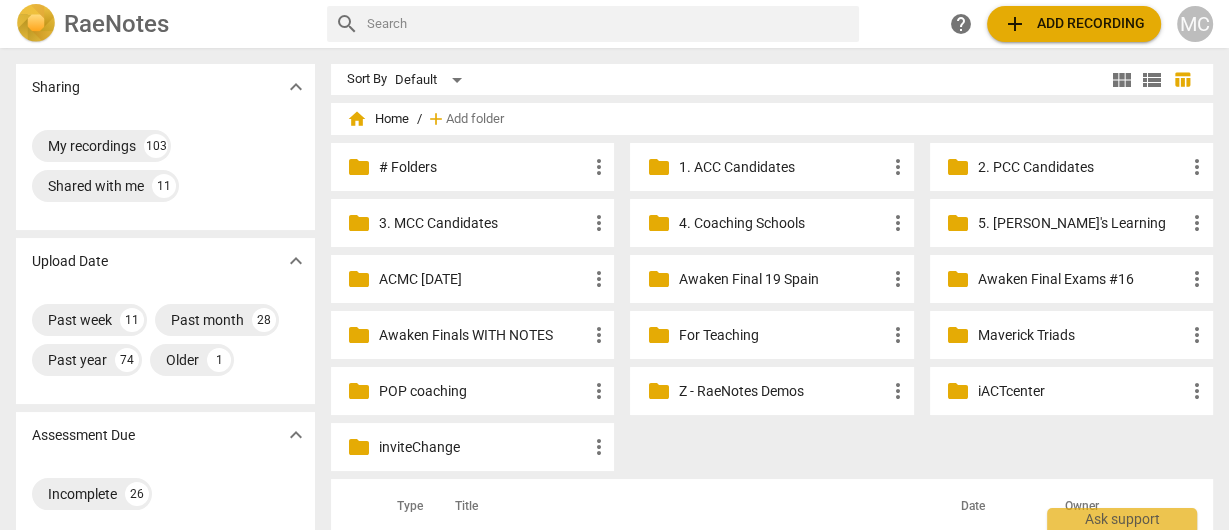 click at bounding box center [609, 24] 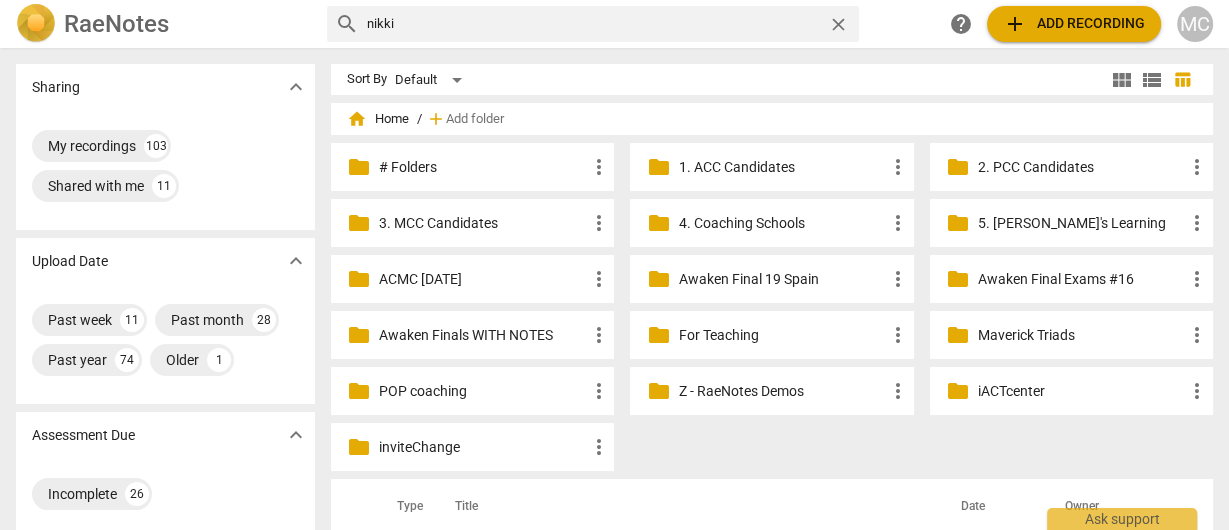 type on "nikki" 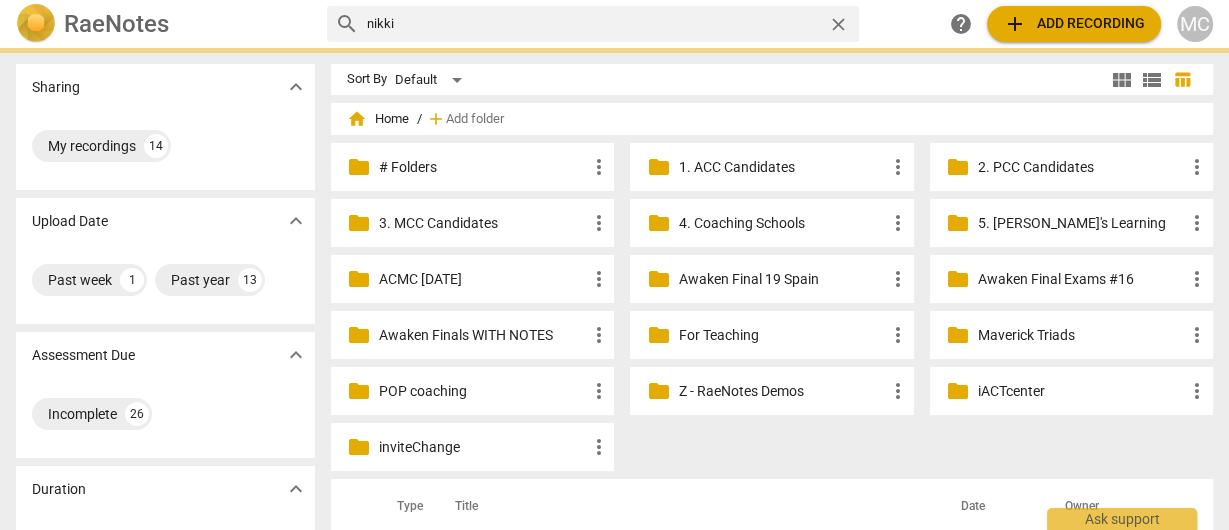 scroll, scrollTop: 320, scrollLeft: 0, axis: vertical 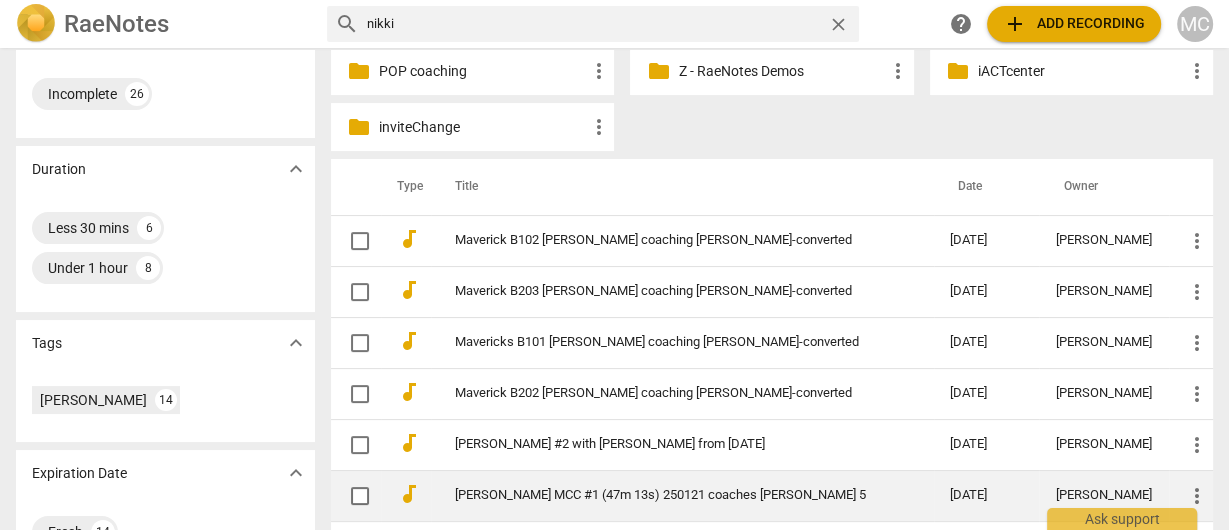click on "Nikki Brown MCC #1 (47m 13s) 250121 coaches Marnie 5" at bounding box center [682, 495] 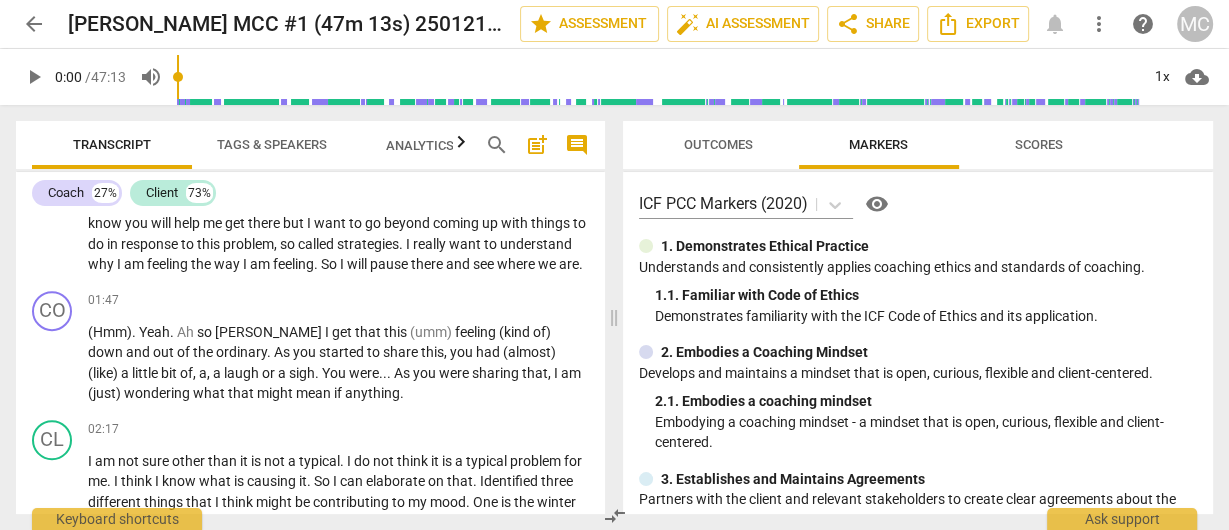 scroll, scrollTop: 800, scrollLeft: 0, axis: vertical 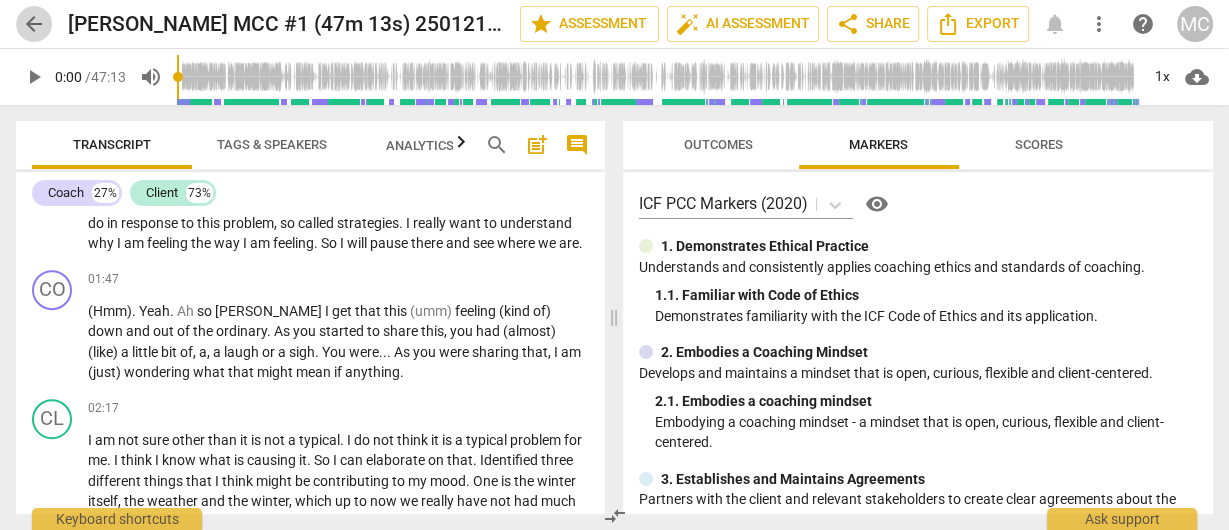 click on "arrow_back" at bounding box center [34, 24] 